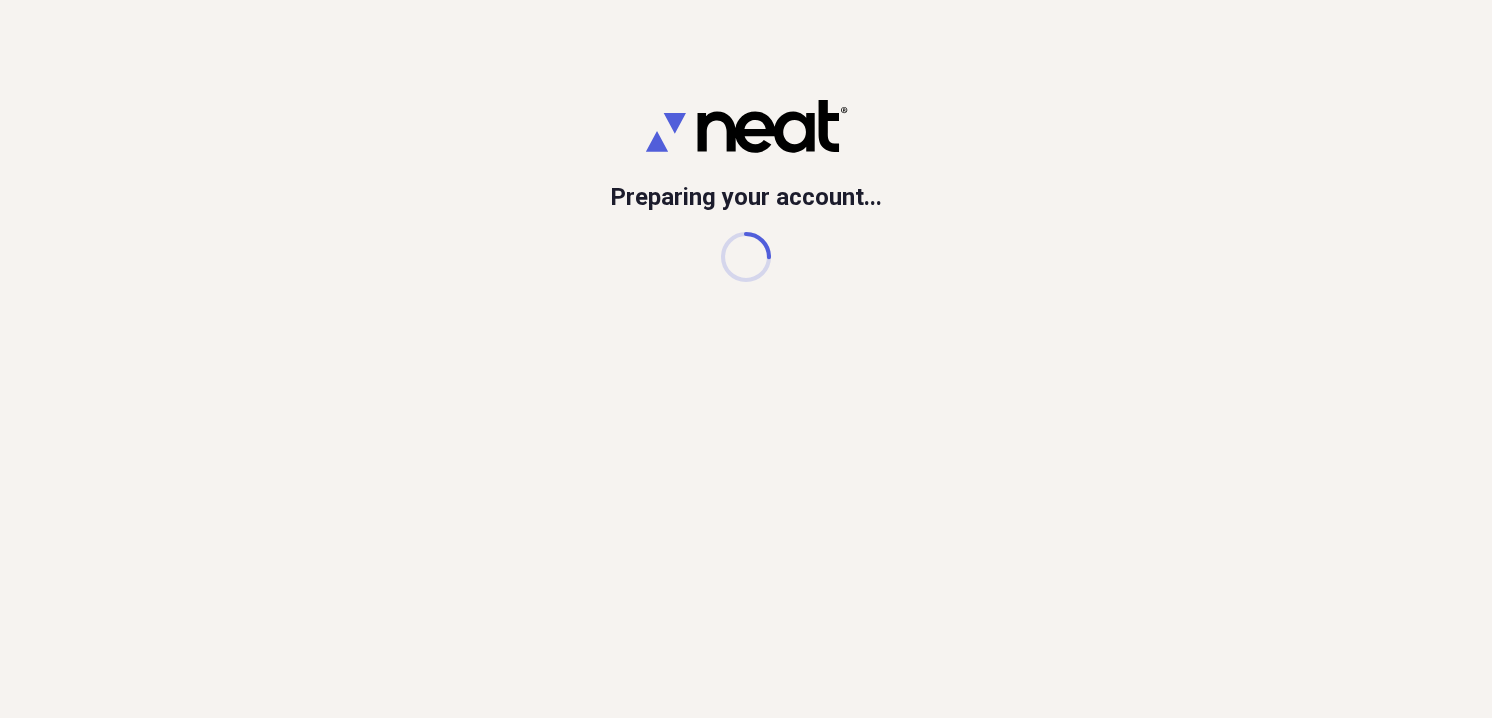 scroll, scrollTop: 0, scrollLeft: 0, axis: both 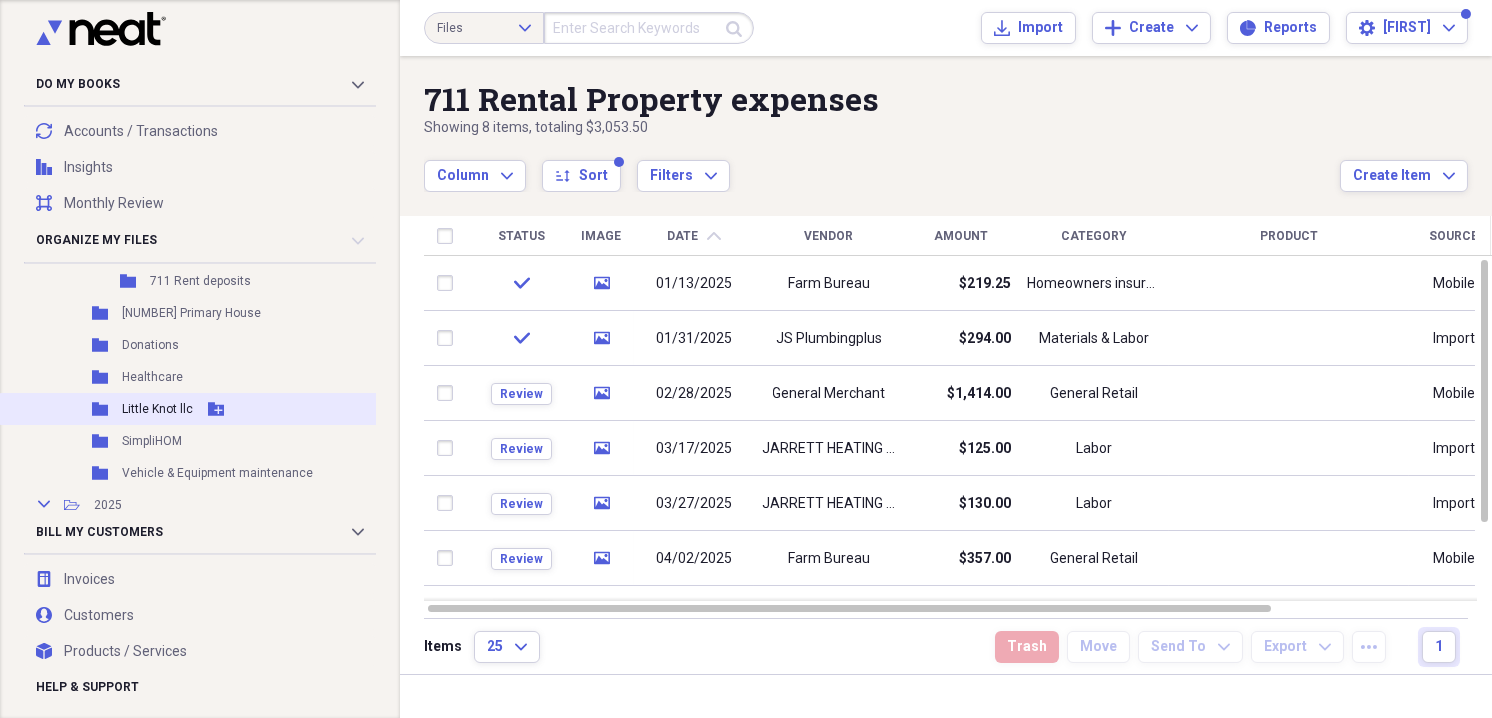 click on "Folder [NAME] Add Folder" at bounding box center (218, 409) 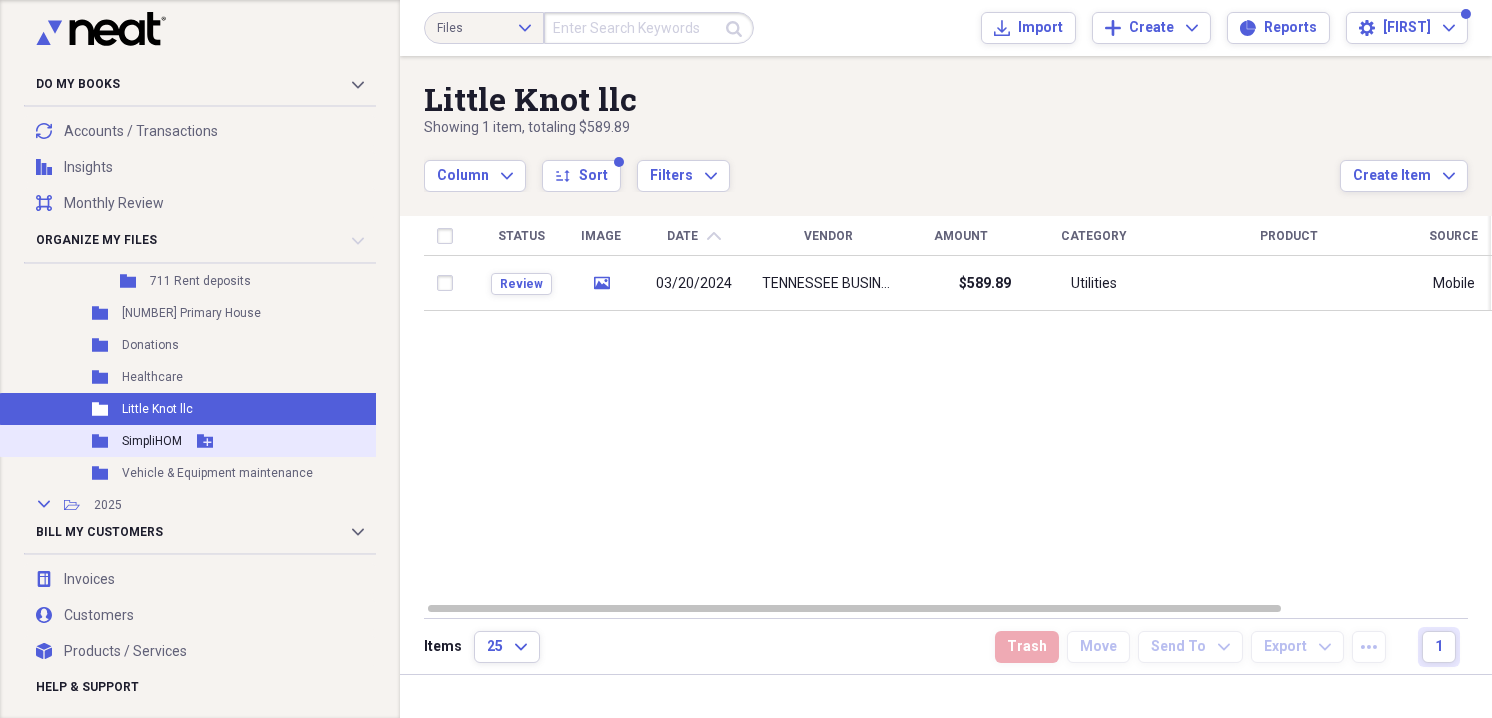 click on "SimpliHOM" at bounding box center (152, 441) 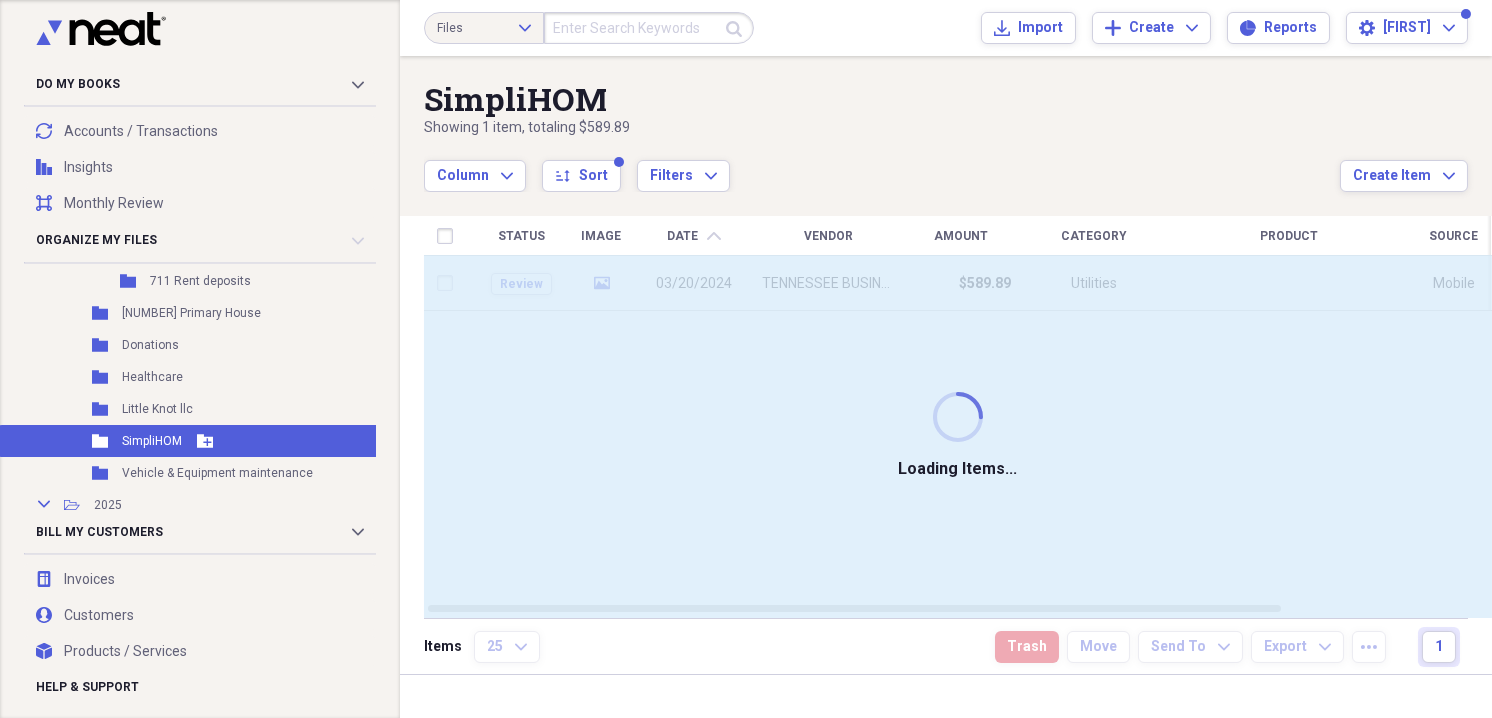 click on "SimpliHOM" at bounding box center [152, 441] 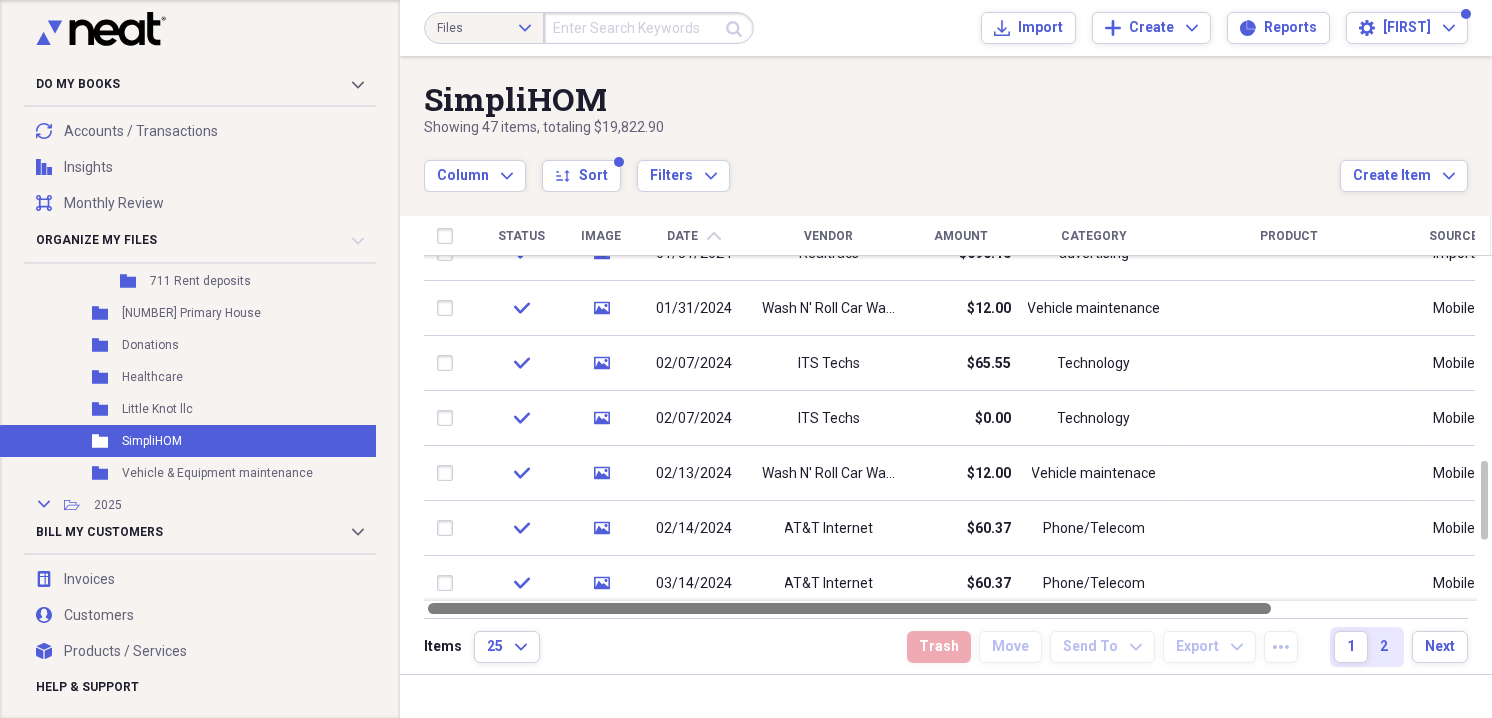 drag, startPoint x: 1251, startPoint y: 606, endPoint x: 1193, endPoint y: 619, distance: 59.439045 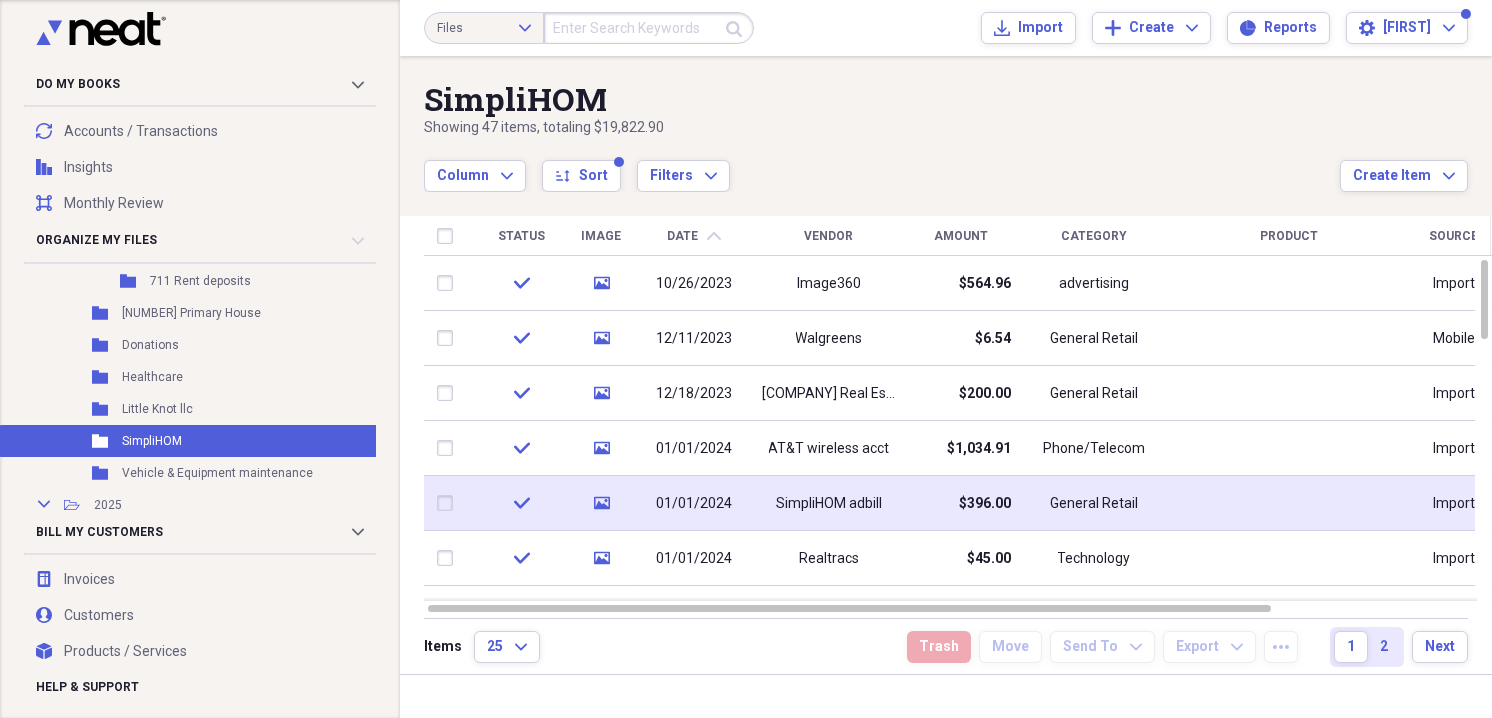 click on "SimpliHOM adbill" at bounding box center (829, 504) 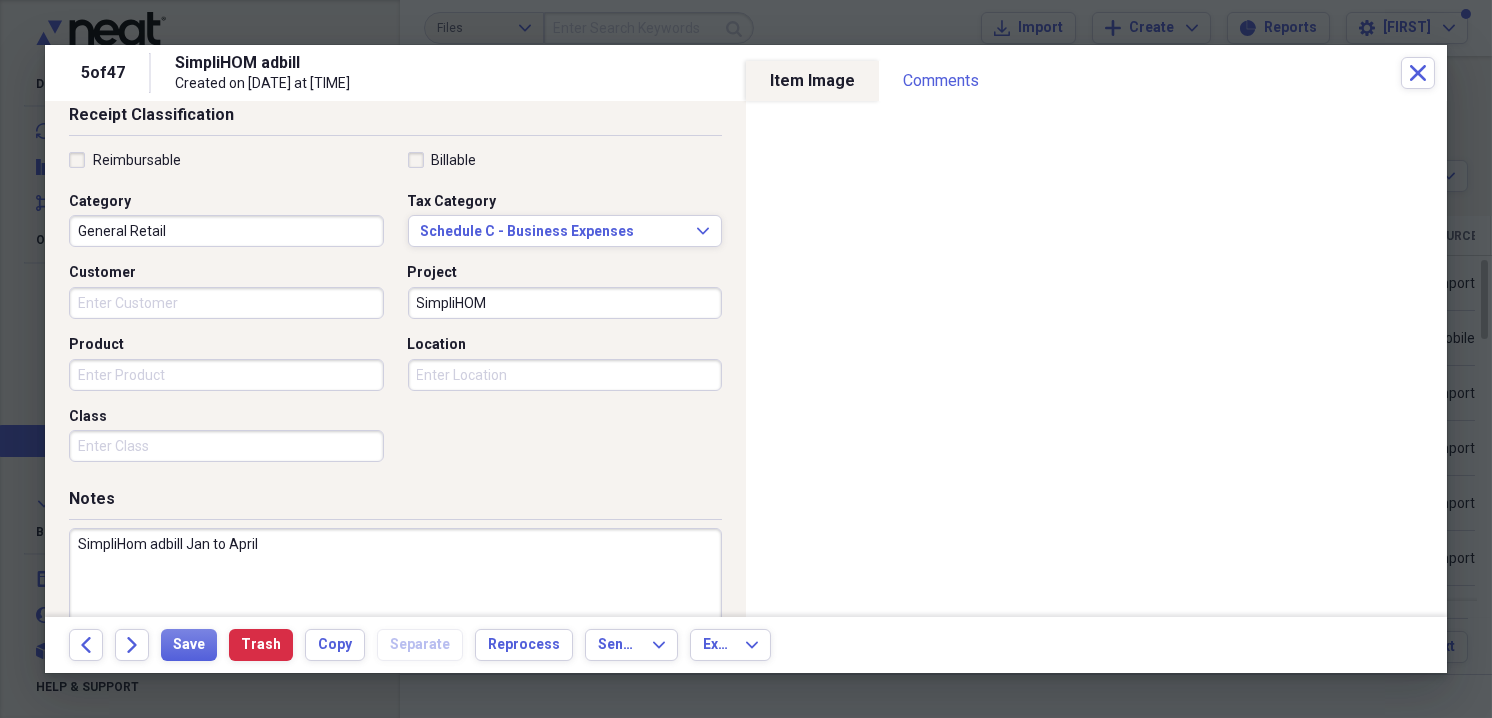 scroll, scrollTop: 439, scrollLeft: 0, axis: vertical 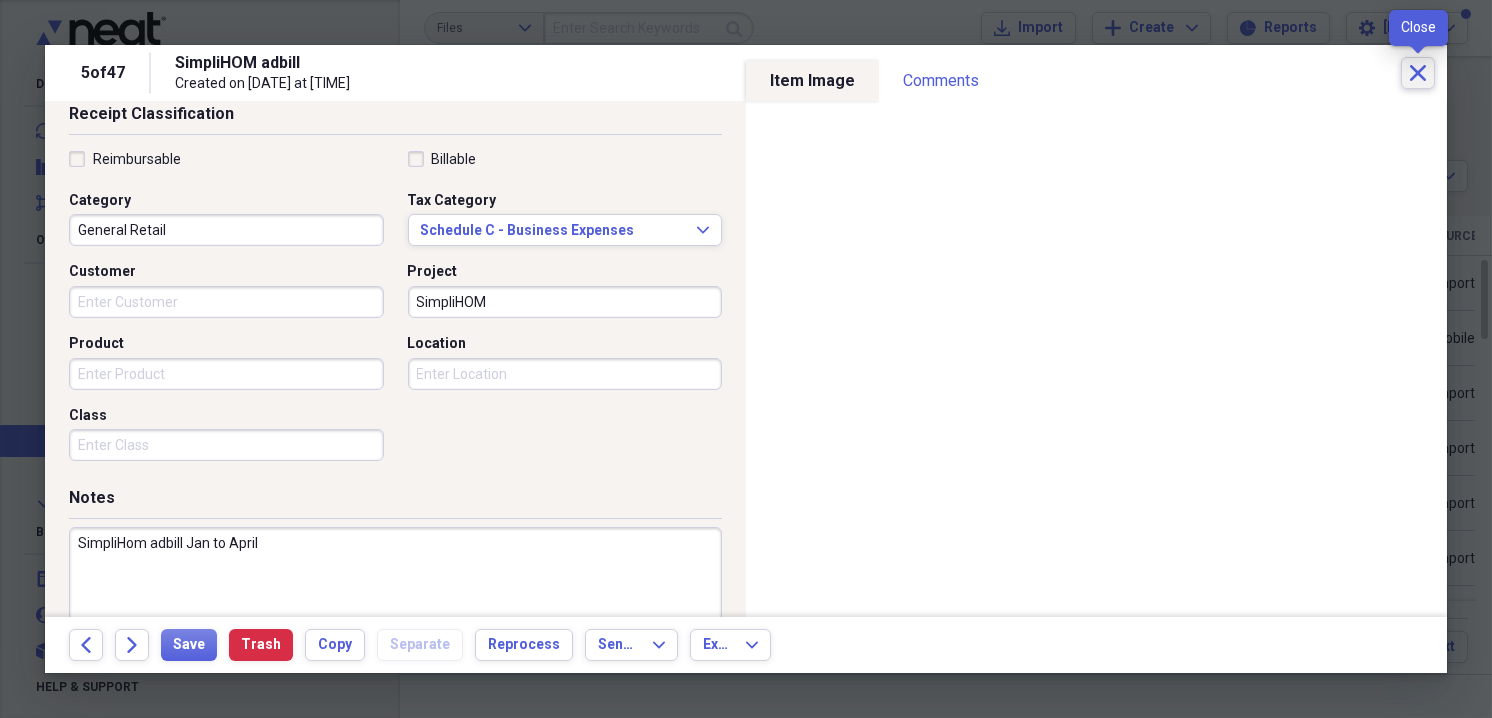 click 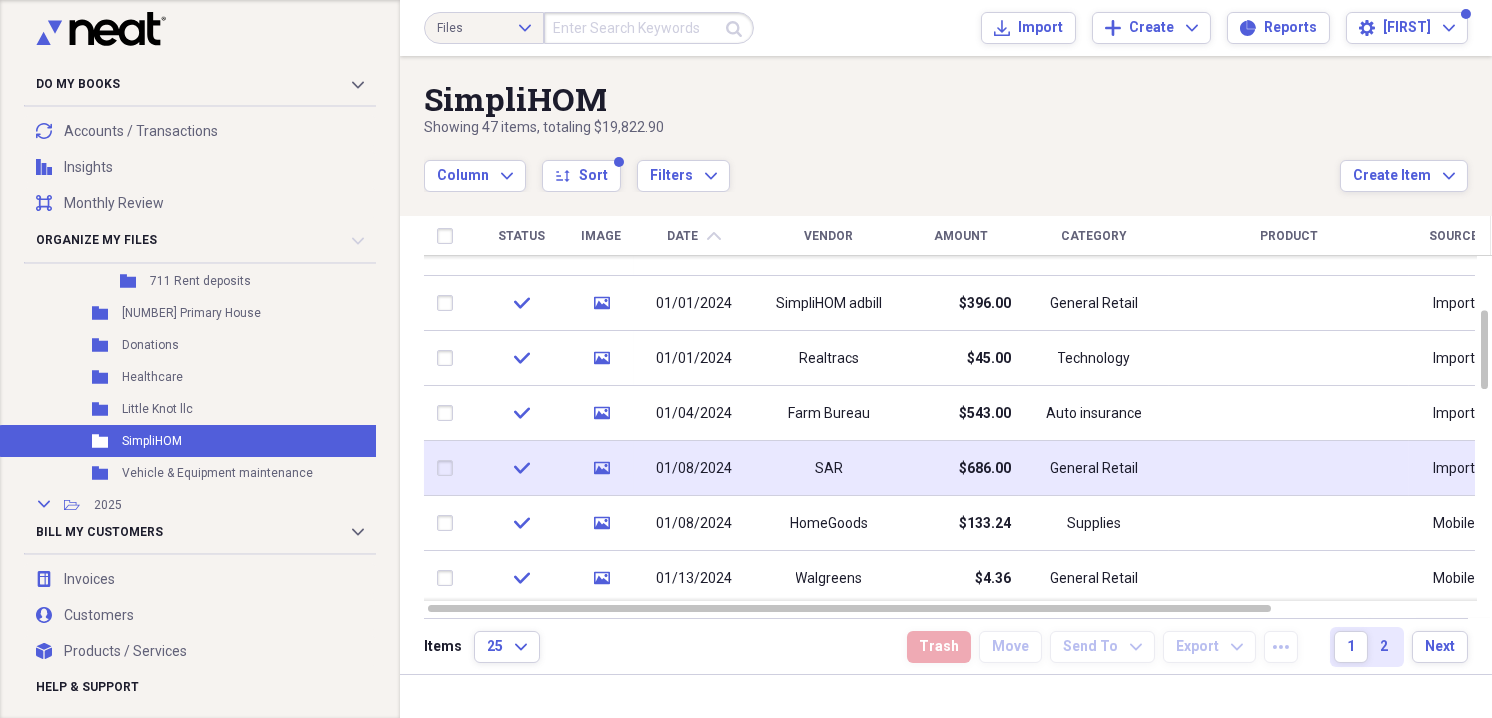 click on "01/08/2024" at bounding box center (694, 469) 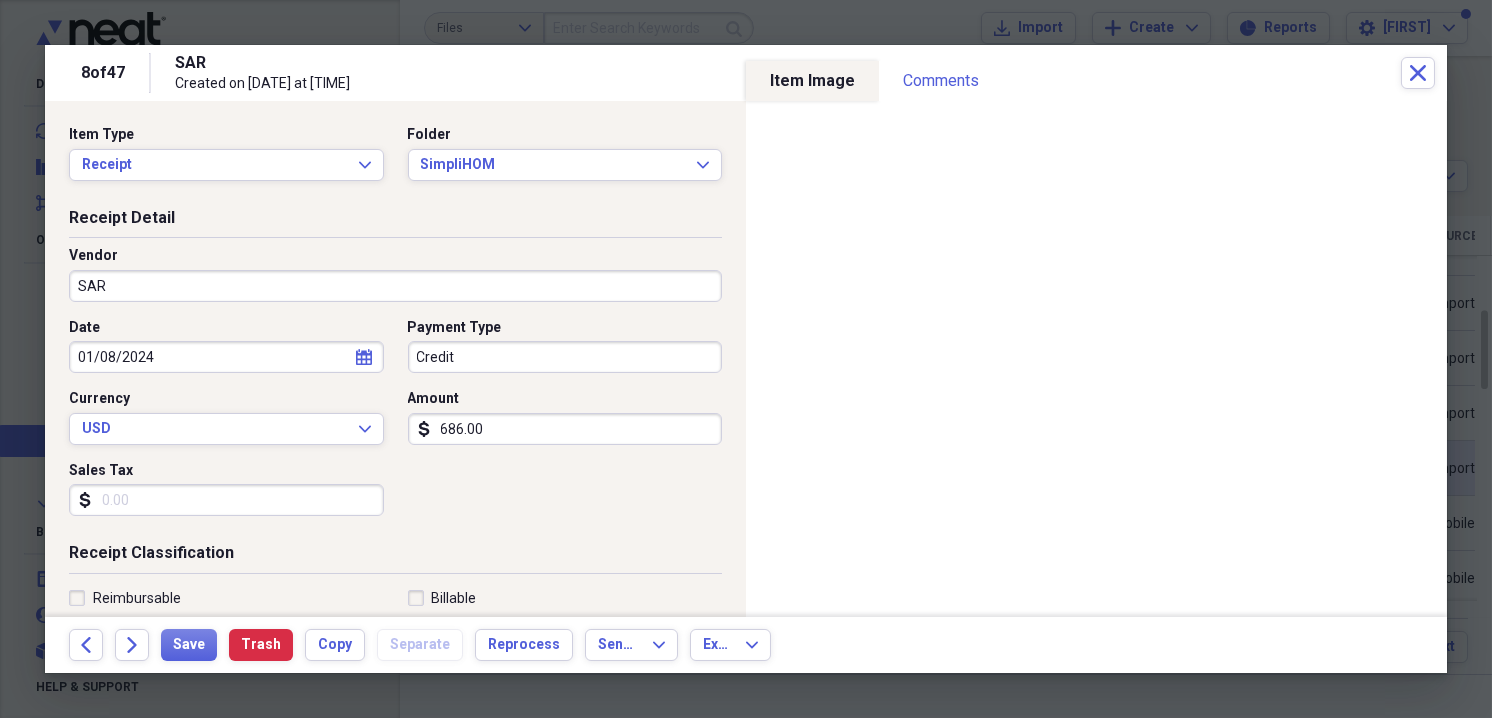 click on "Date [DATE] calendar Calendar Payment Type Credit Currency USD Expand Amount dollar-sign 686.00 Sales Tax dollar-sign" at bounding box center [395, 425] 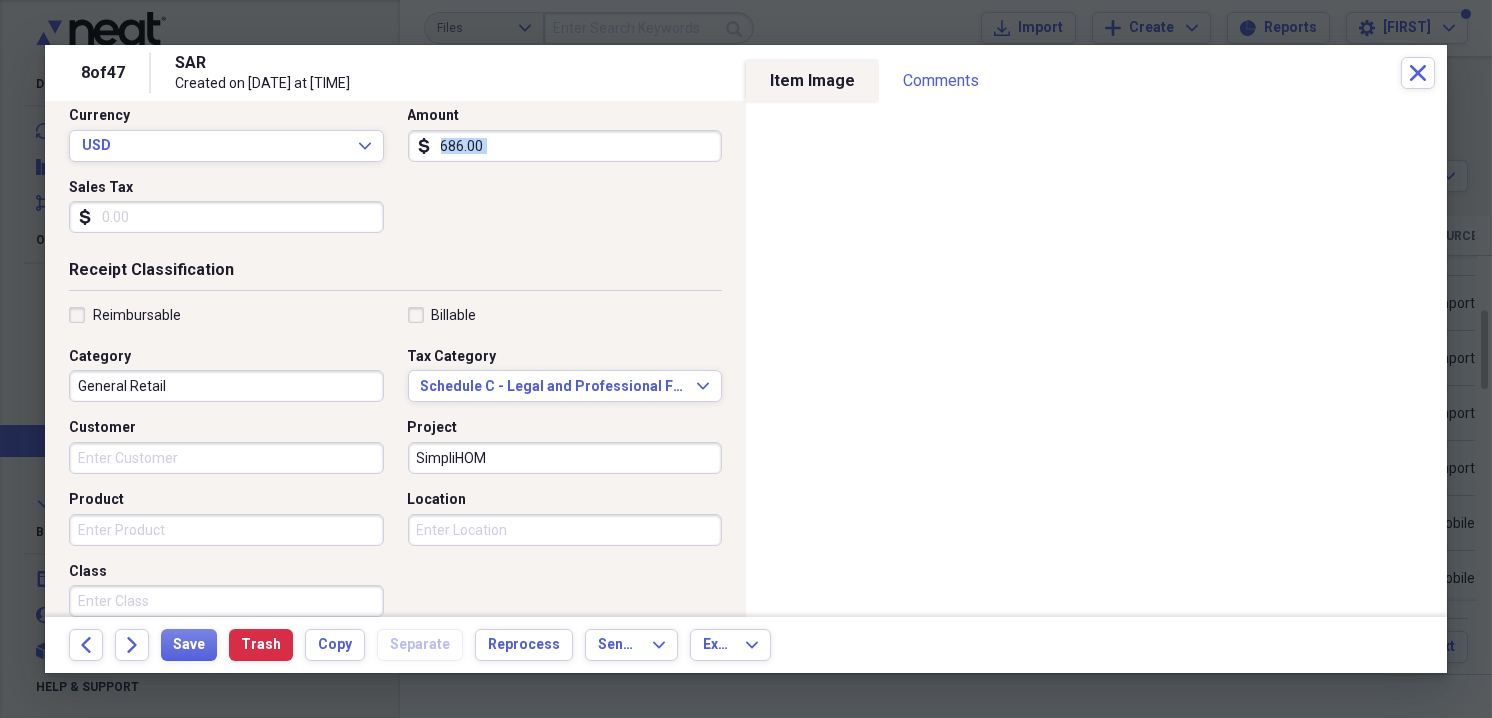 scroll, scrollTop: 299, scrollLeft: 0, axis: vertical 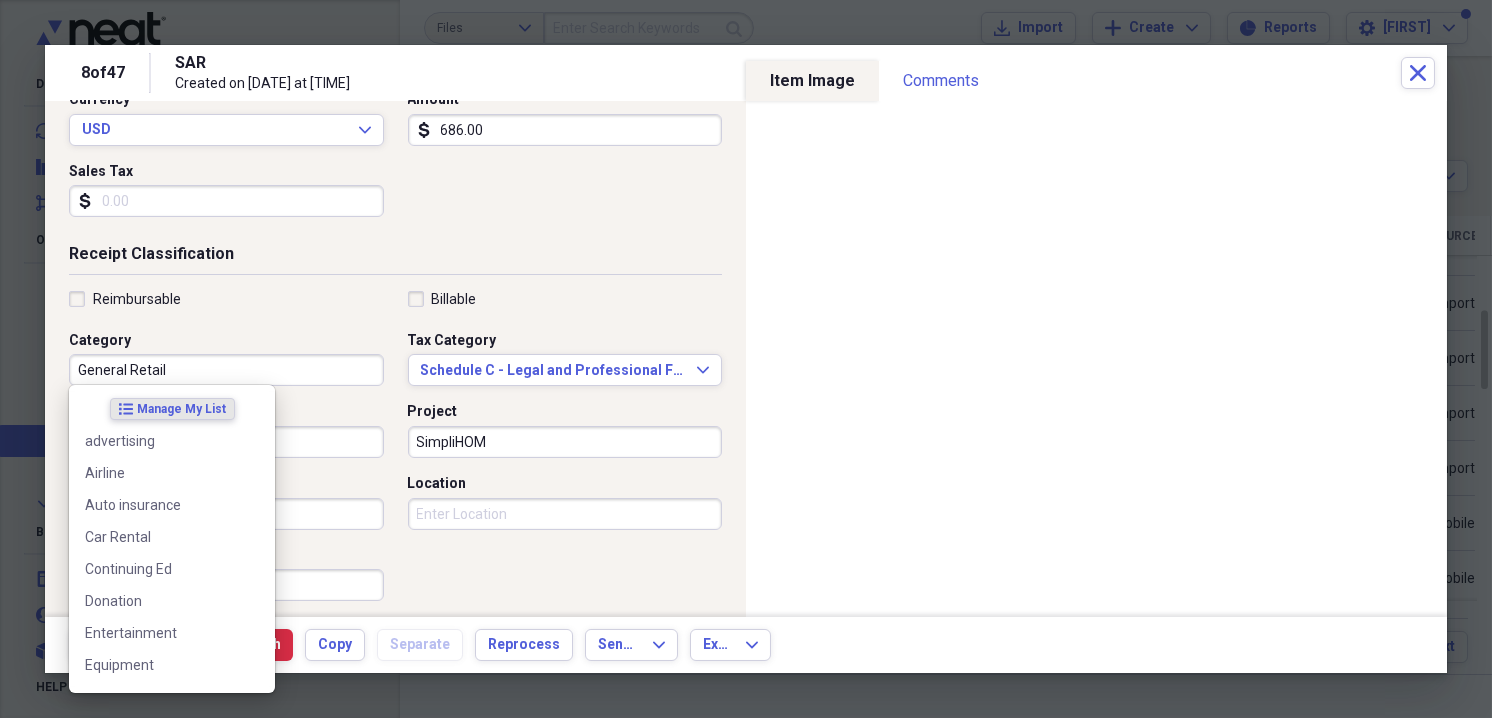 click on "General Retail" at bounding box center [226, 370] 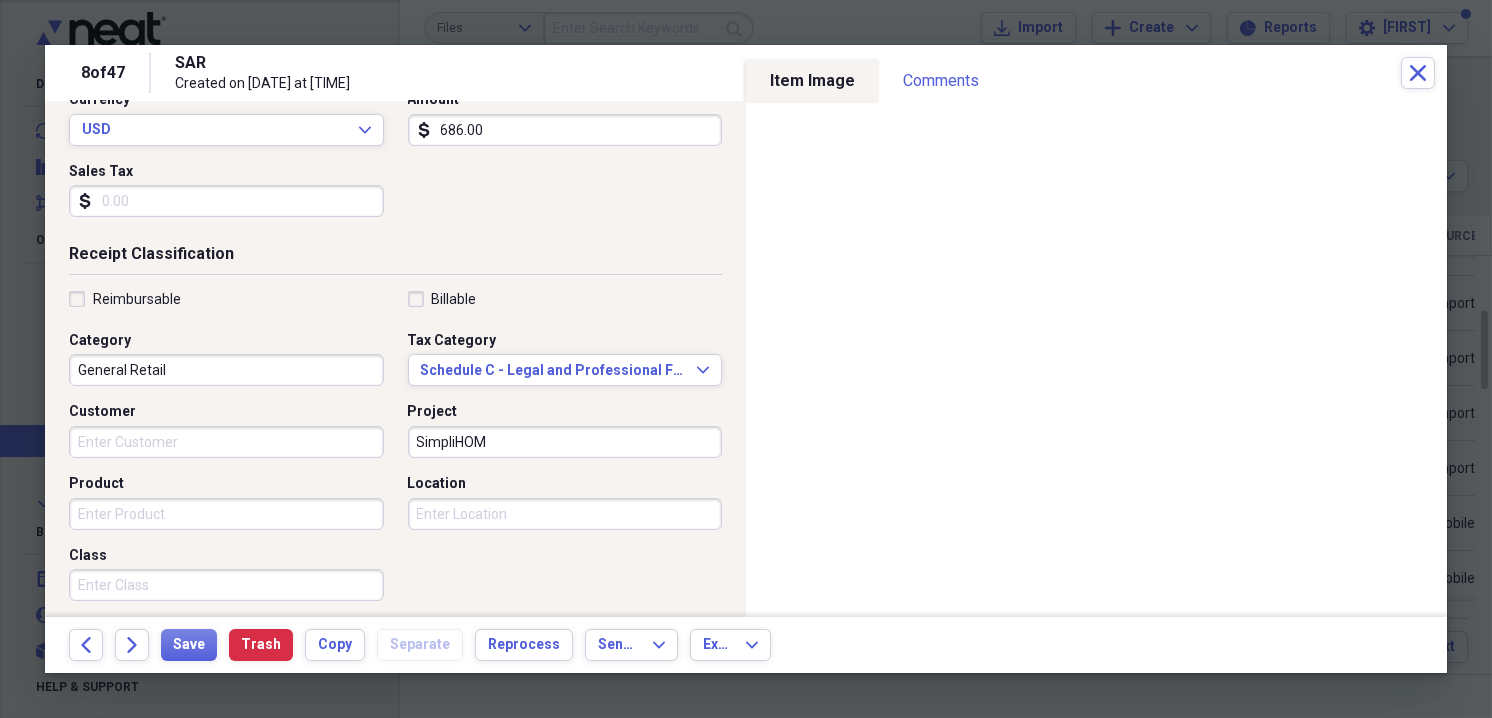 click on "Reimbursable Billable Category General Retail Tax Category Schedule C - Legal and Professional Fees Expand Customer Project SimpliHOM Product Location Class" at bounding box center [395, 450] 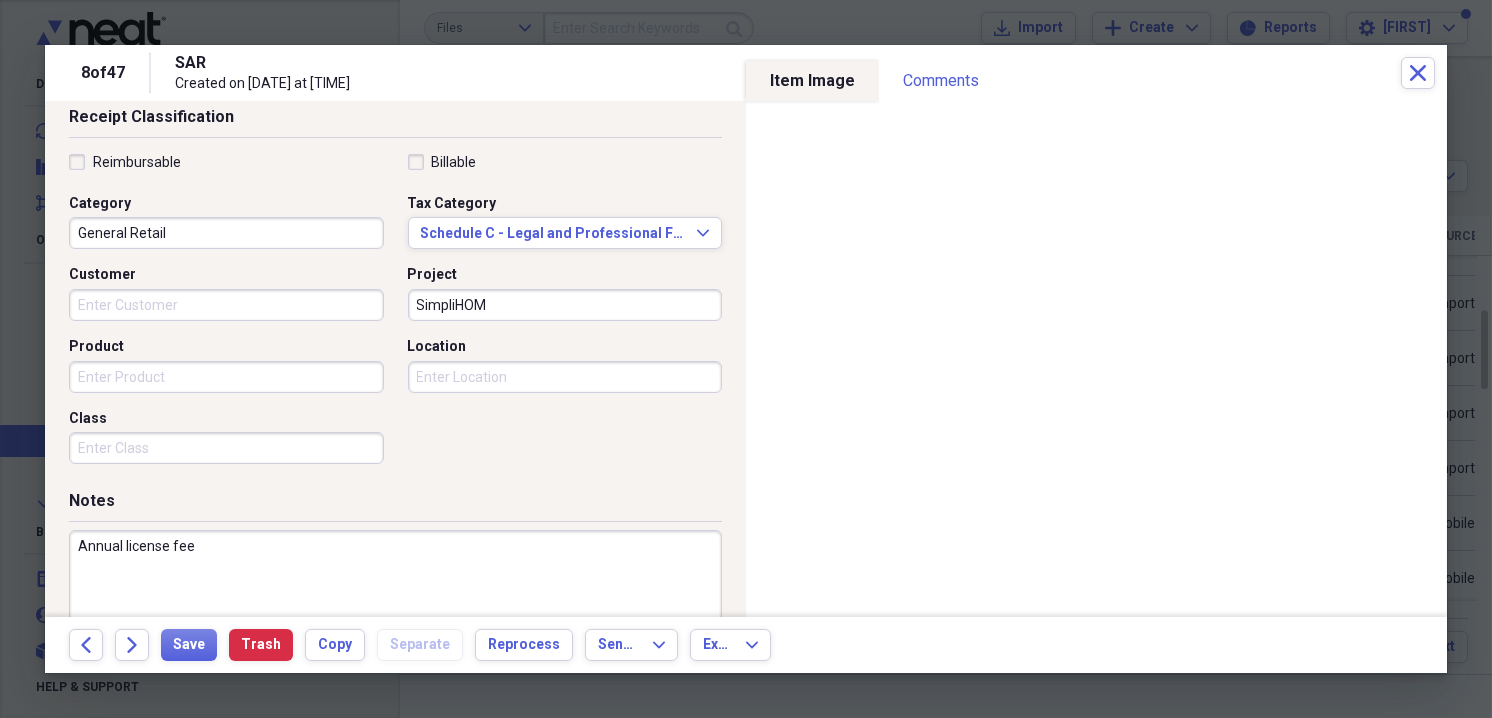 scroll, scrollTop: 503, scrollLeft: 0, axis: vertical 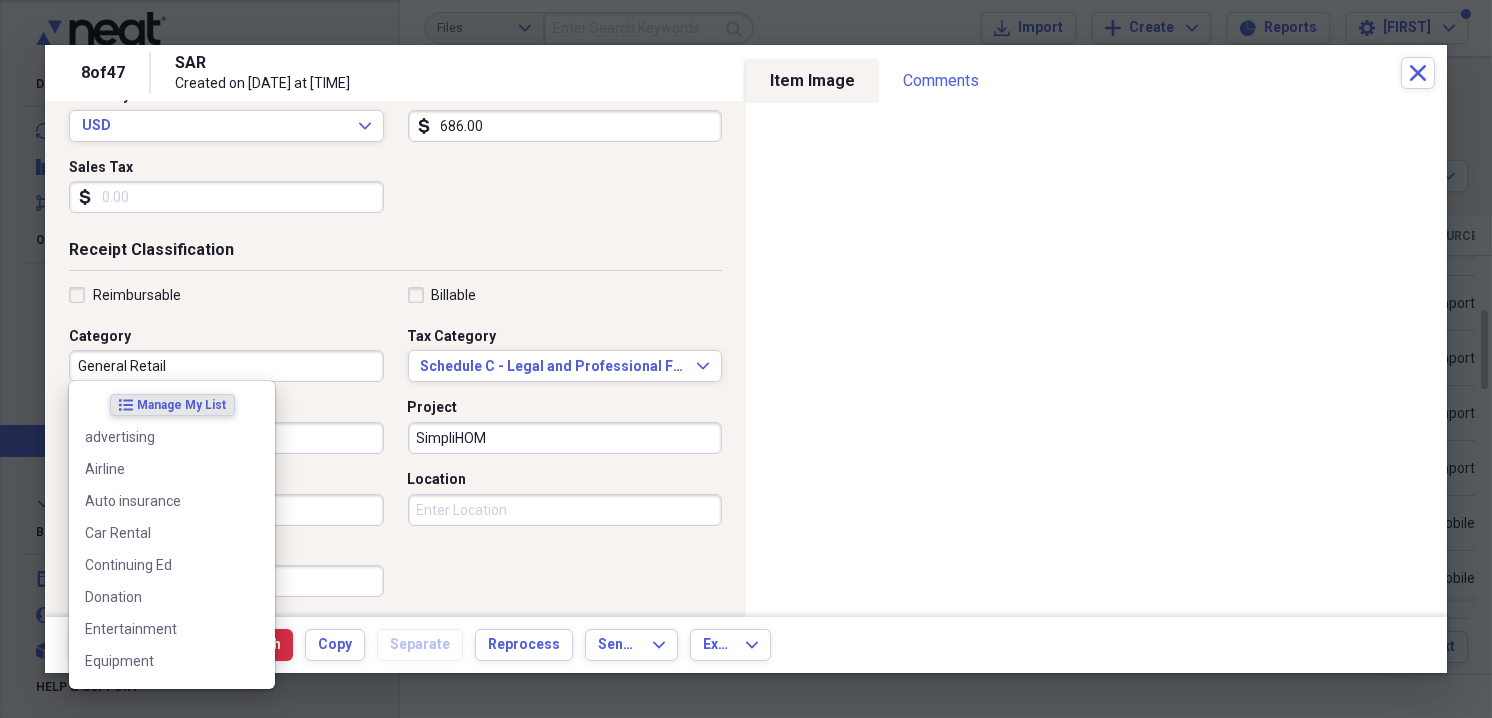 click on "General Retail" at bounding box center [226, 366] 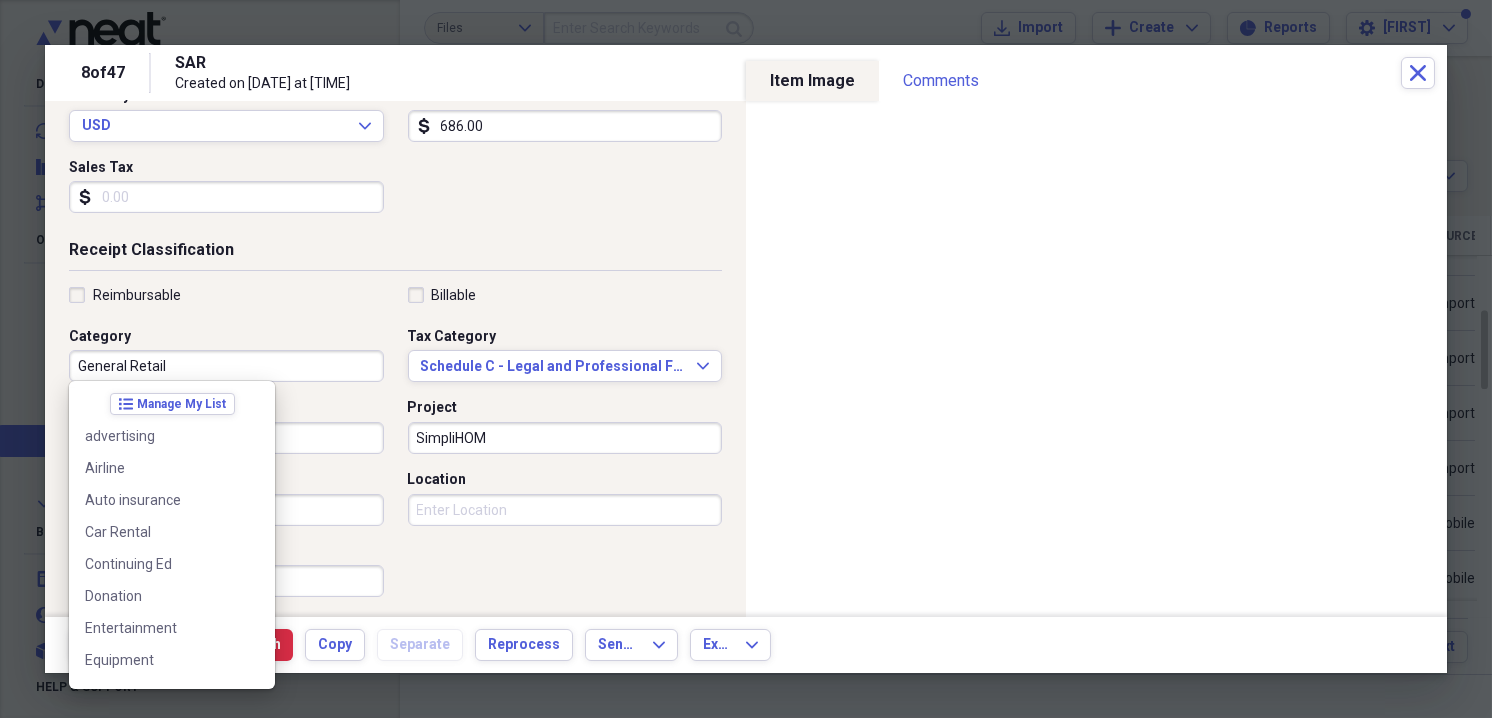 scroll, scrollTop: 0, scrollLeft: 0, axis: both 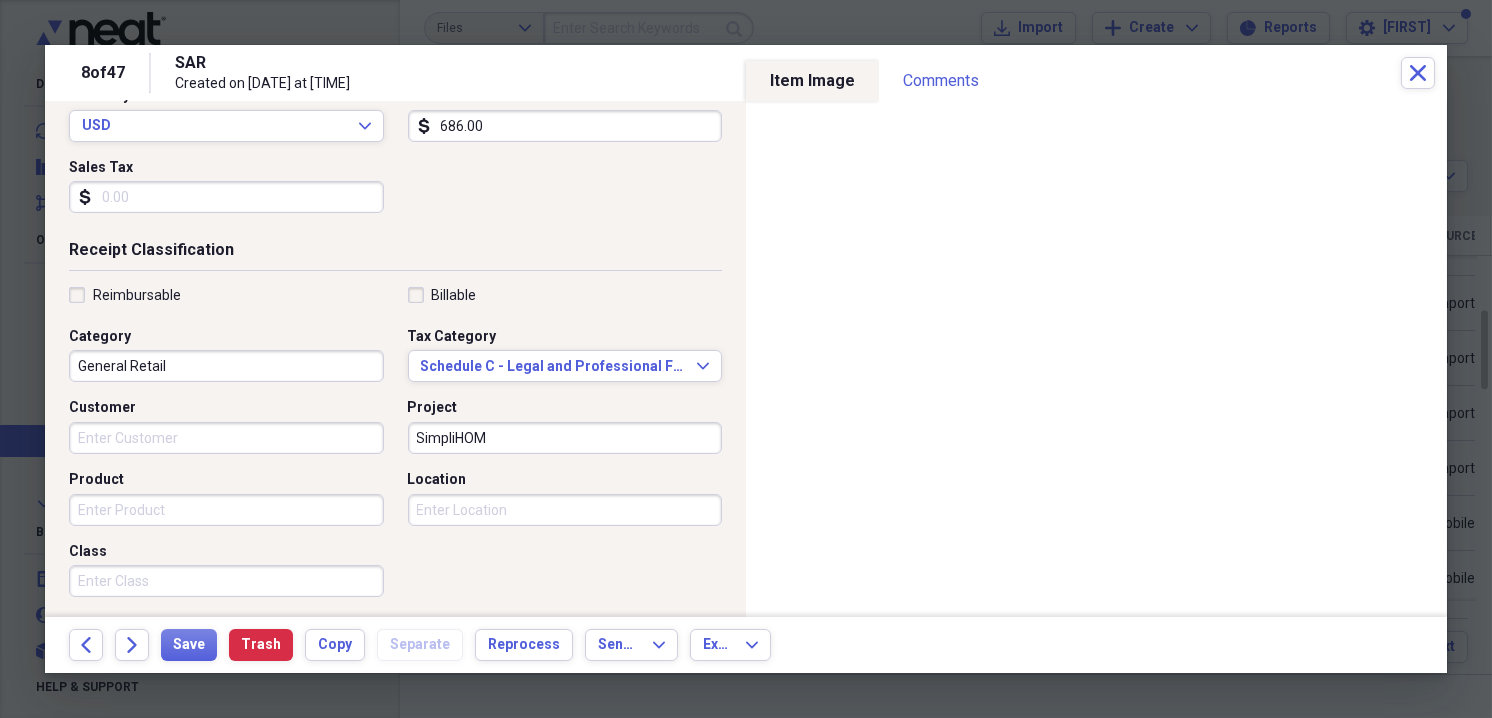 click on "Reimbursable Billable Category General Retail Tax Category Schedule C - Legal and Professional Fees Expand Customer Project SimpliHOM Product Location Class" at bounding box center [395, 446] 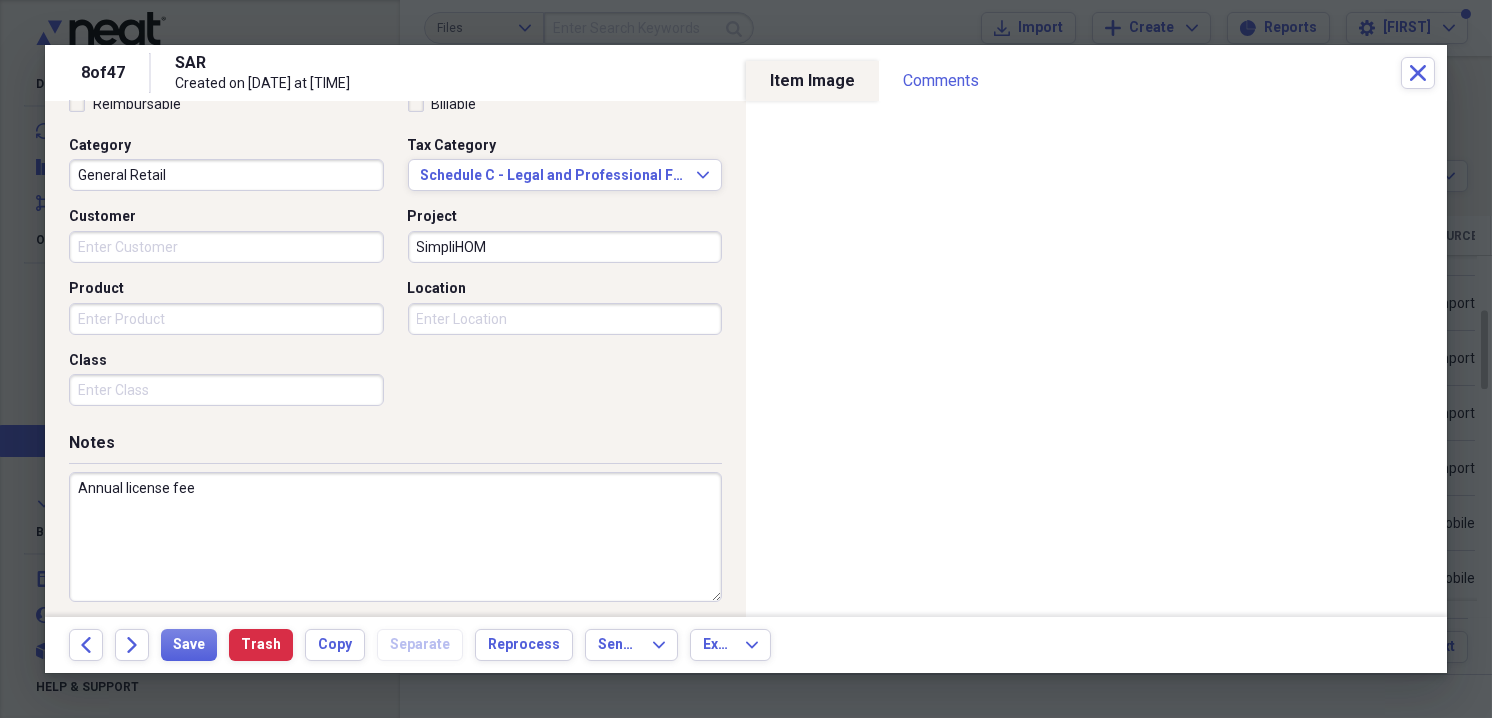 scroll, scrollTop: 503, scrollLeft: 0, axis: vertical 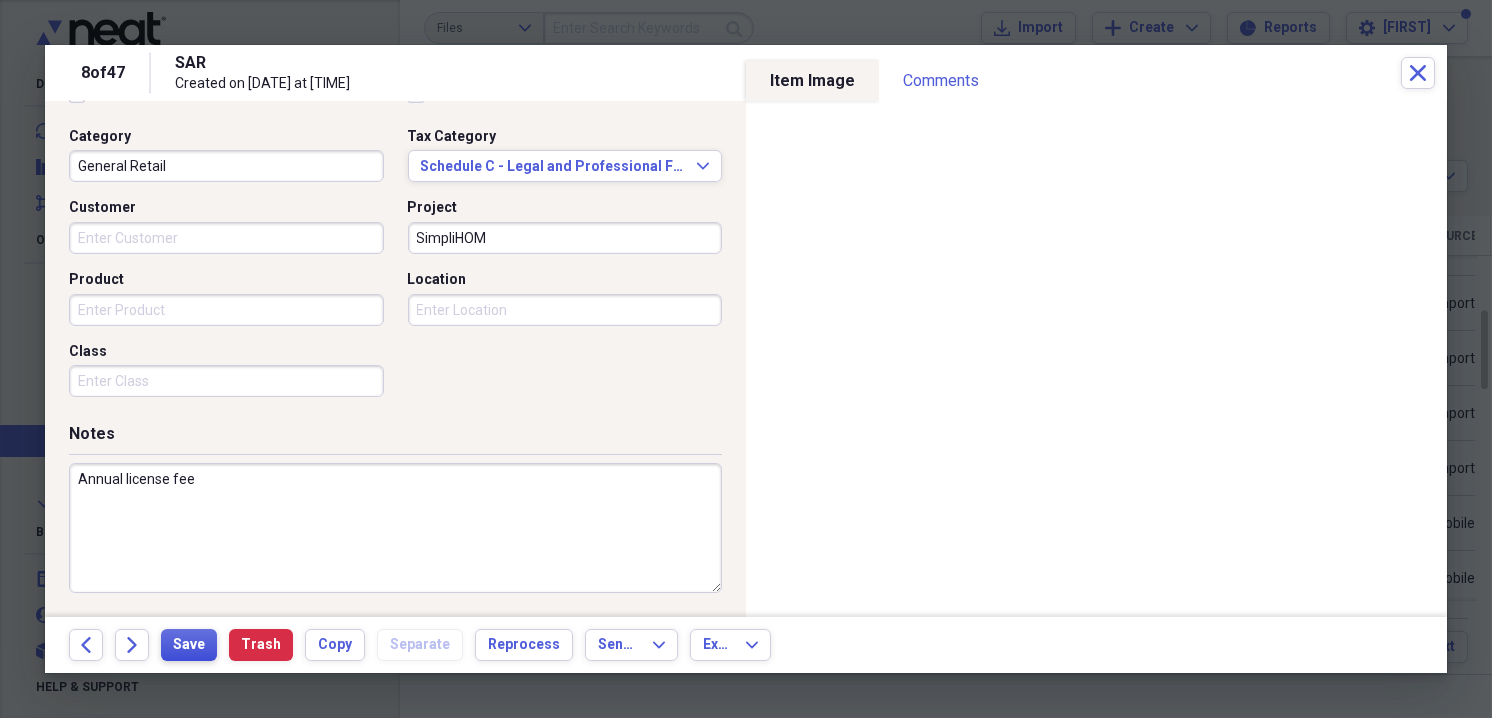 click on "Save" at bounding box center (189, 645) 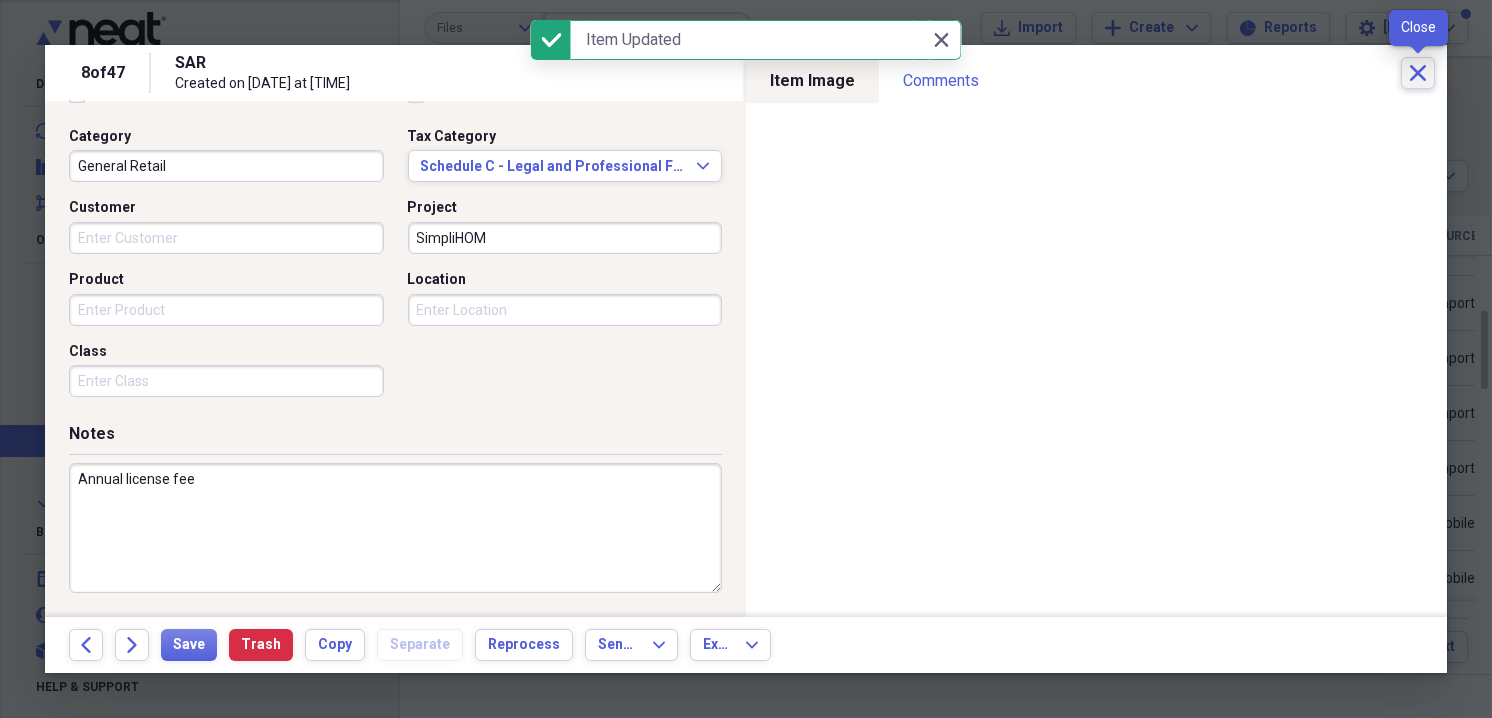 click on "Close" 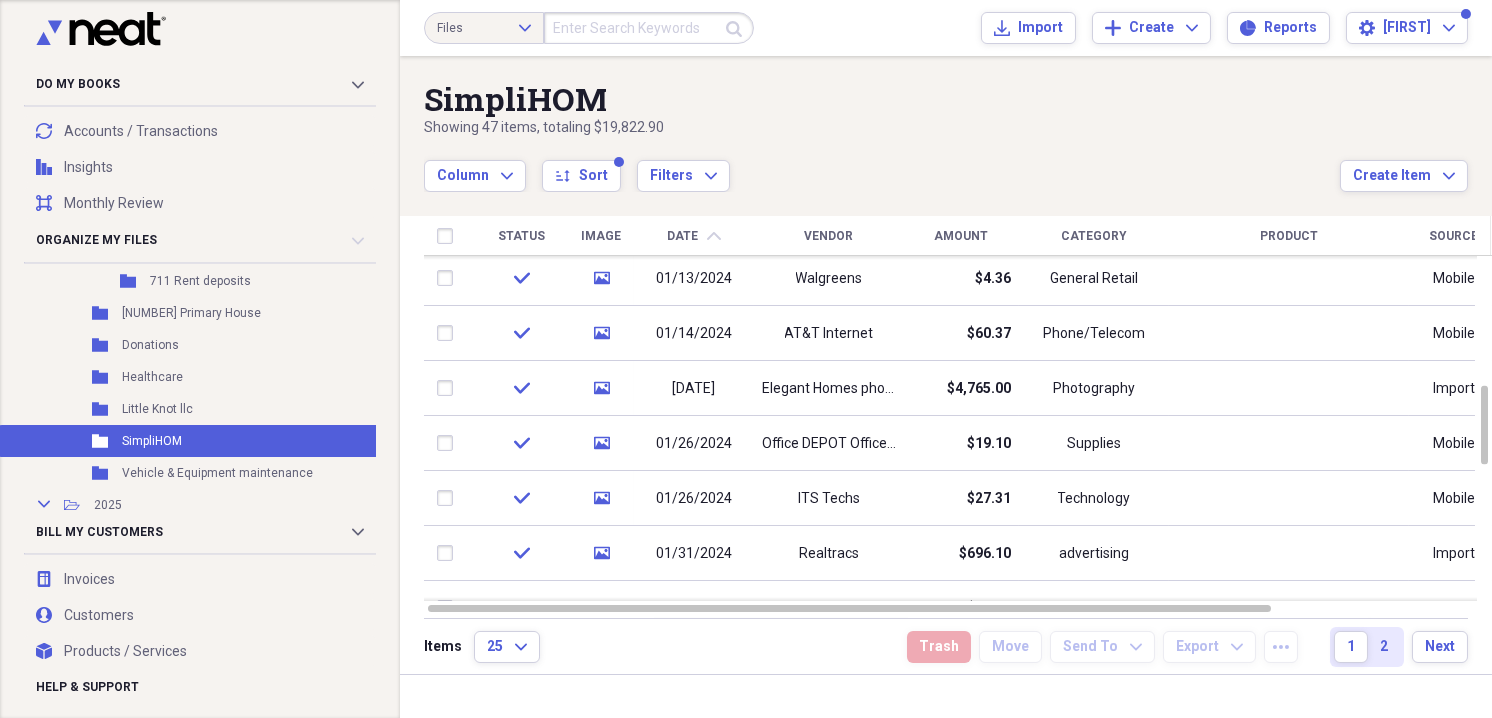 click on "Vendor" at bounding box center (829, 236) 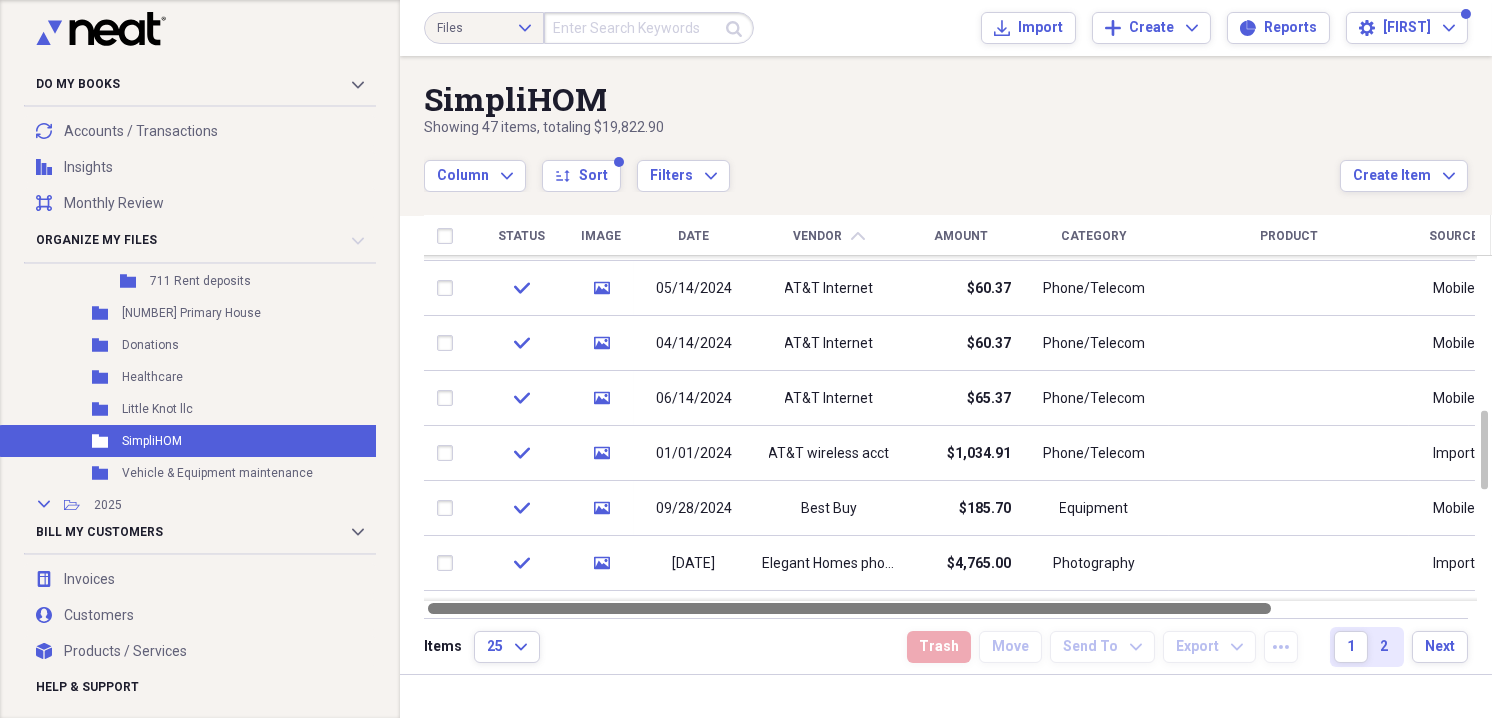 drag, startPoint x: 1099, startPoint y: 606, endPoint x: 1109, endPoint y: 601, distance: 11.18034 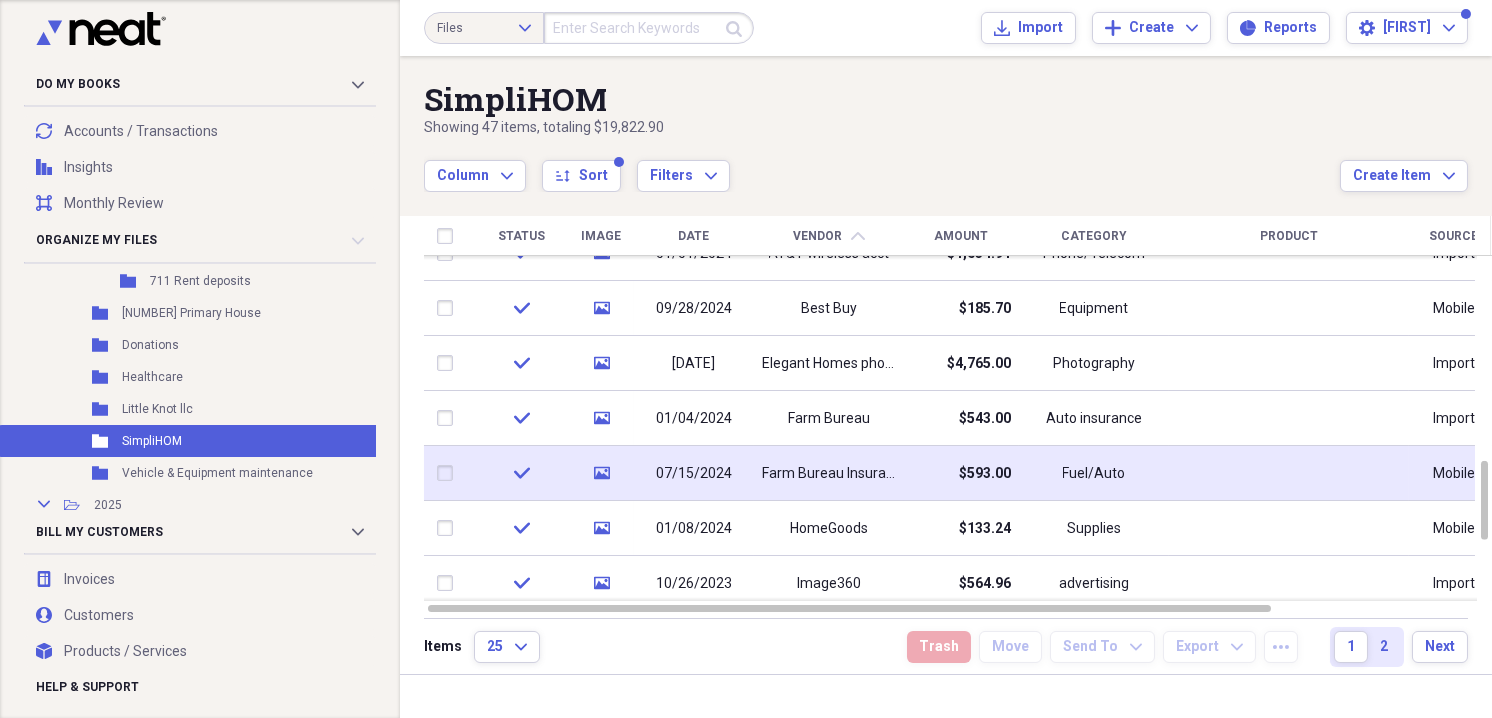 click on "Farm Bureau Insurance" at bounding box center [829, 473] 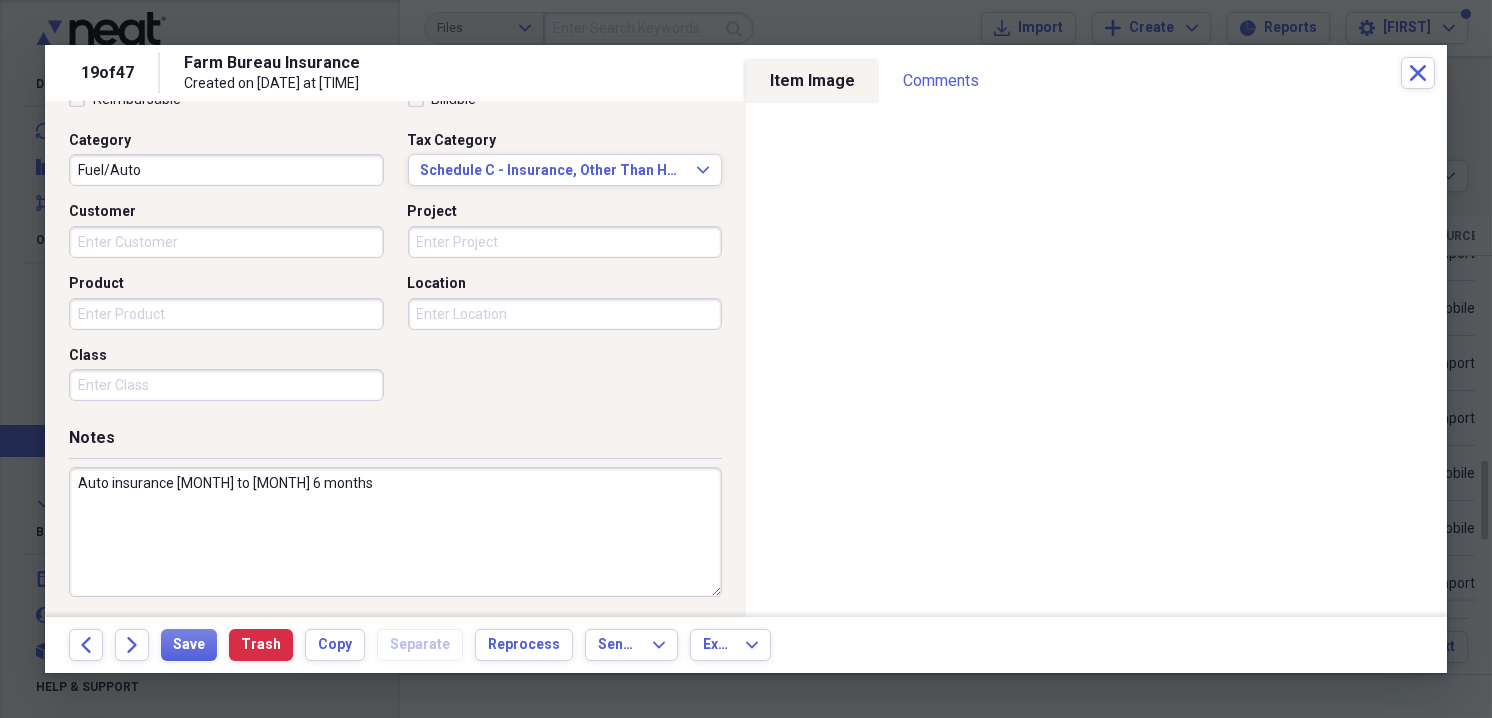 scroll, scrollTop: 500, scrollLeft: 0, axis: vertical 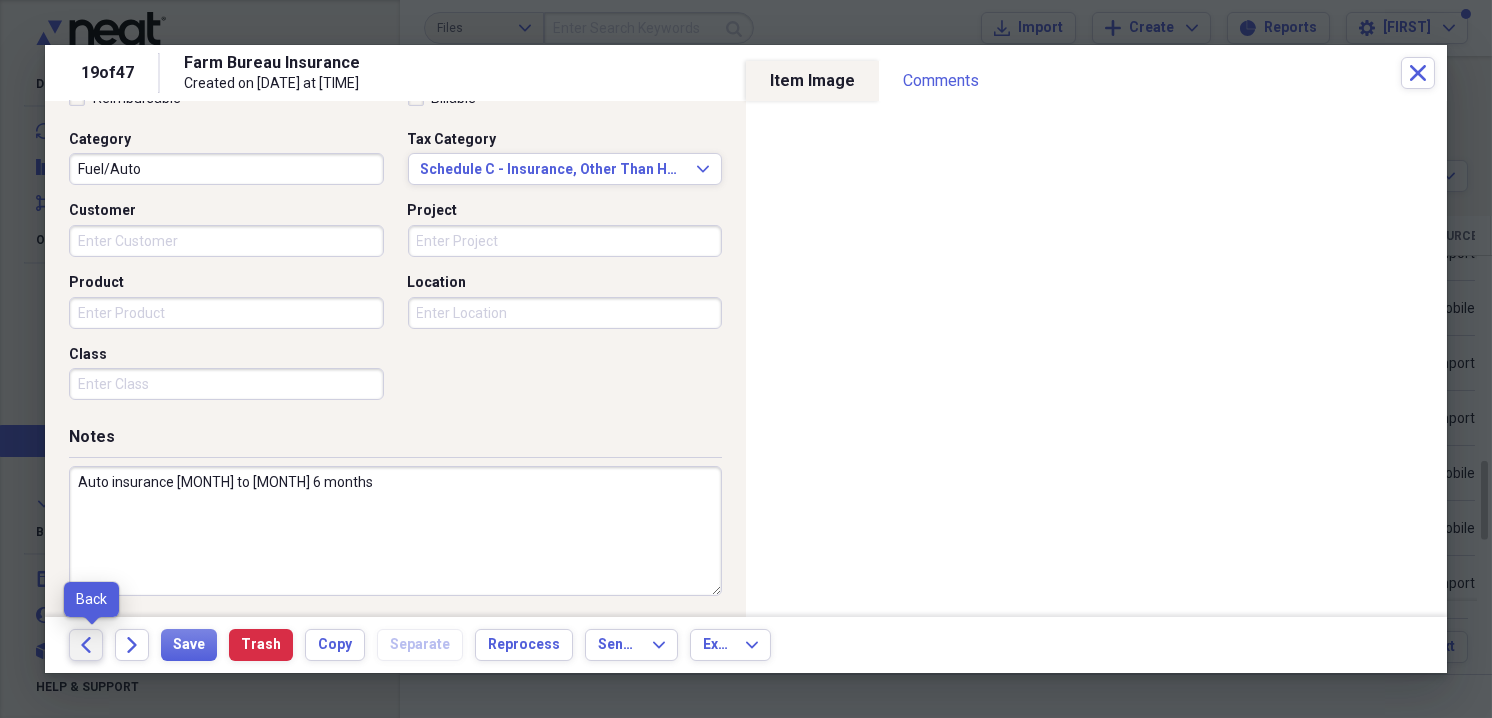 click on "Back" 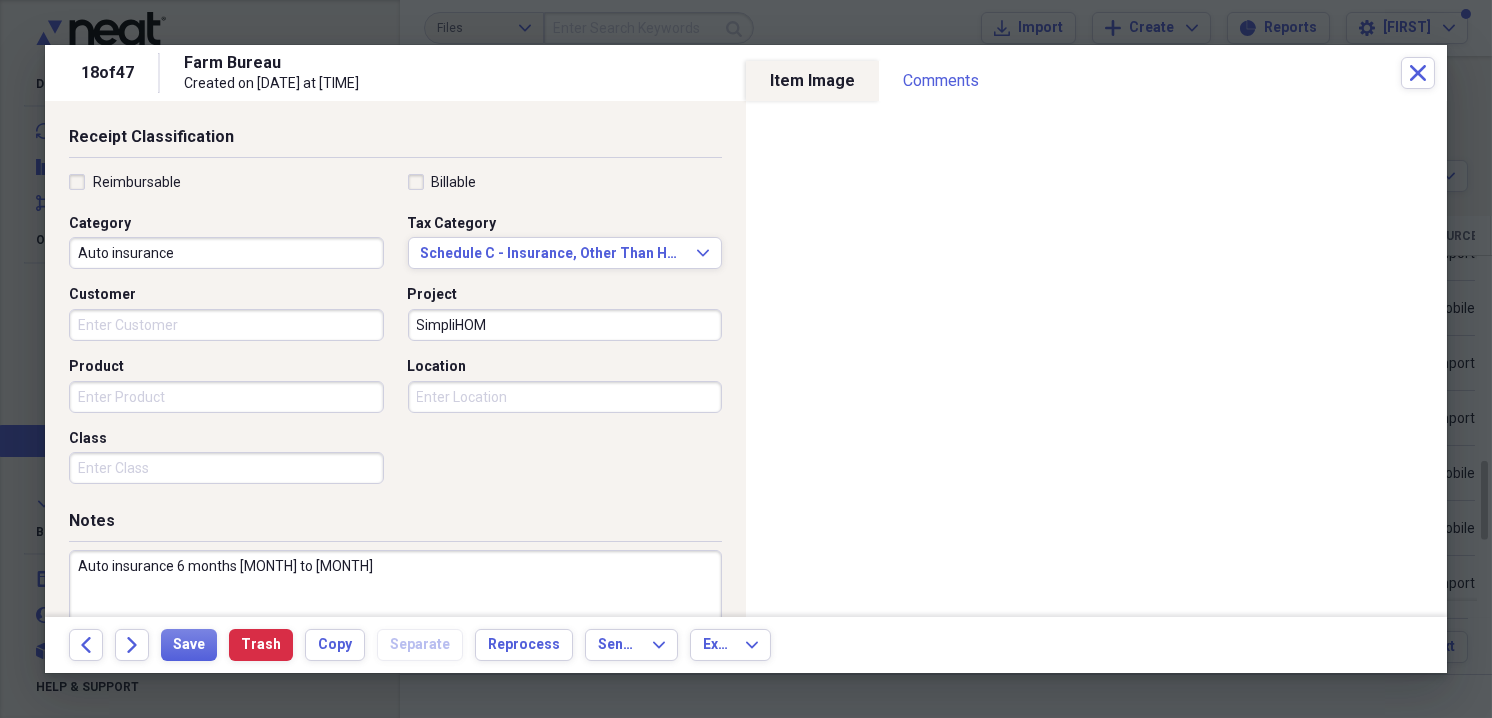 scroll, scrollTop: 400, scrollLeft: 0, axis: vertical 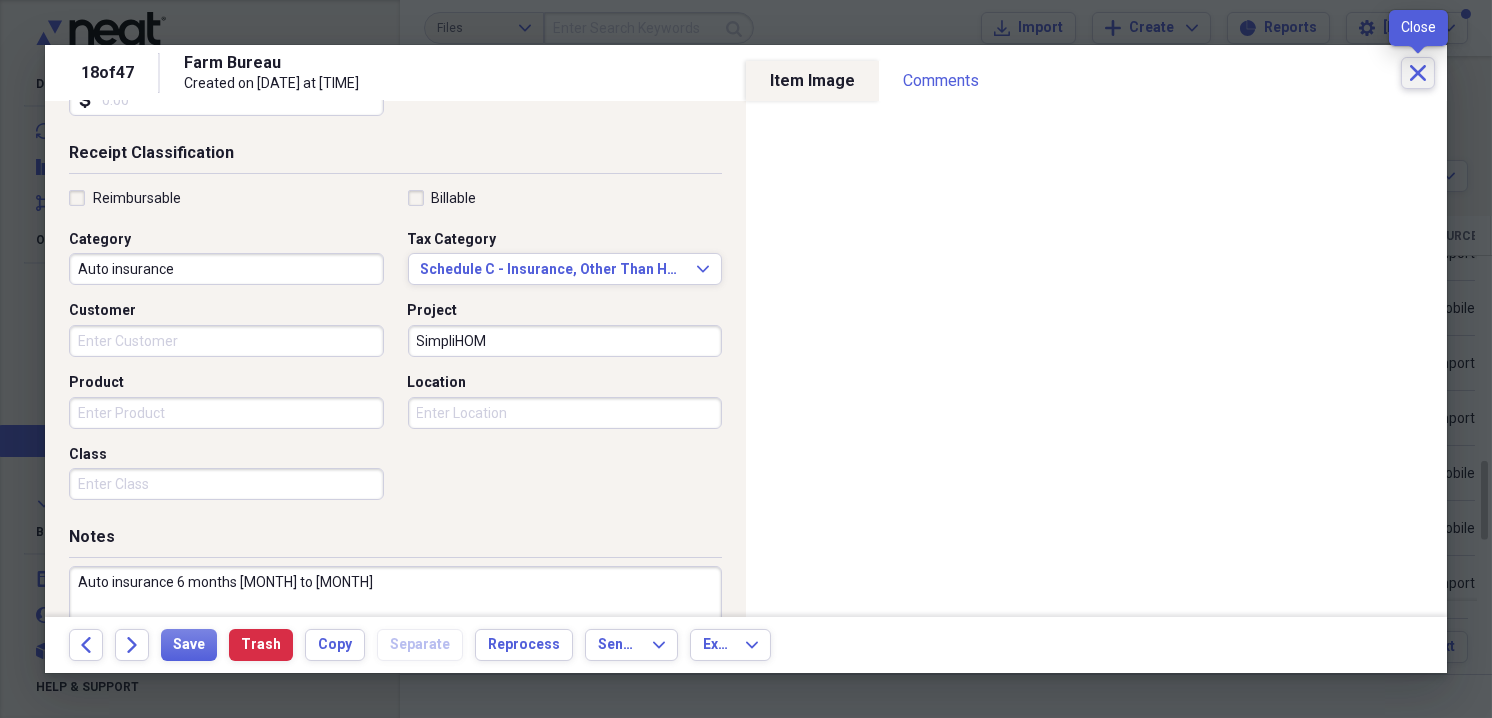 click 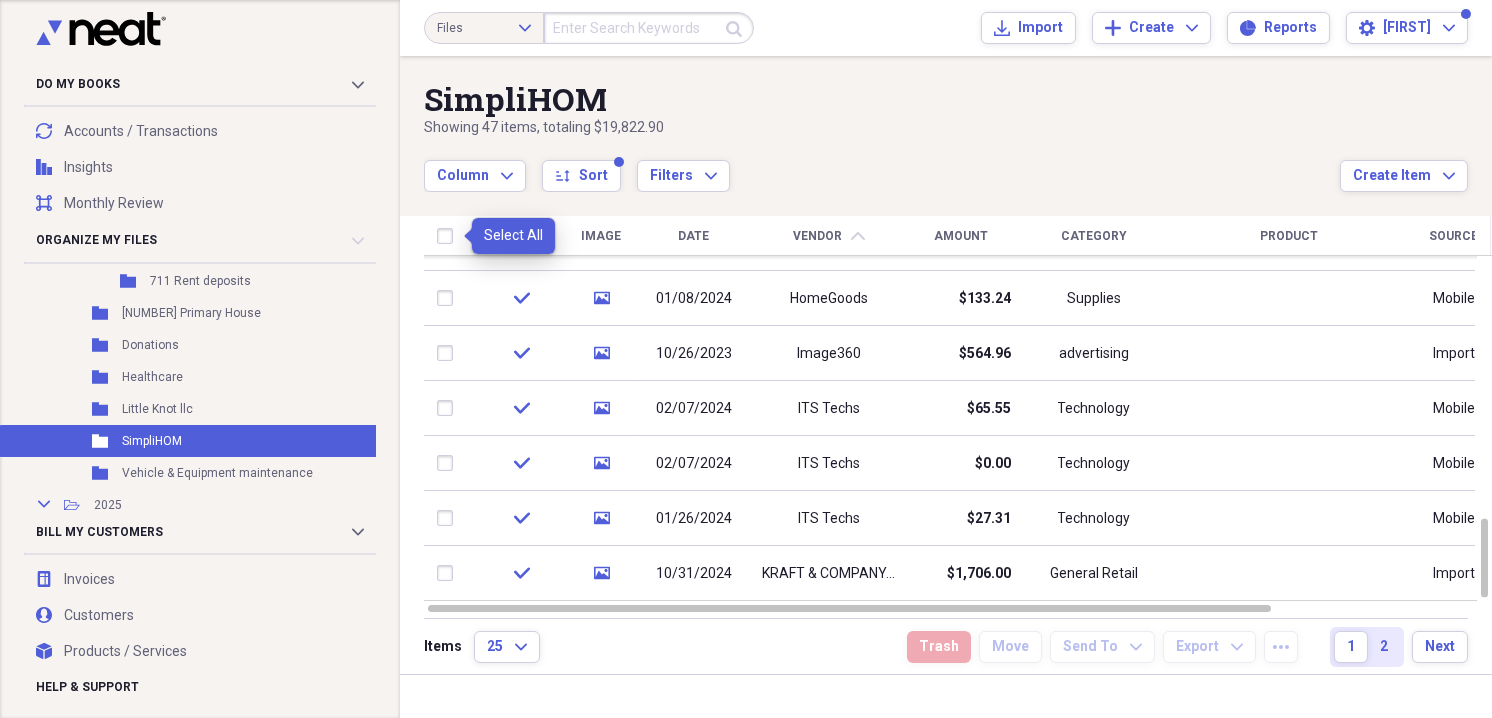 click at bounding box center [449, 236] 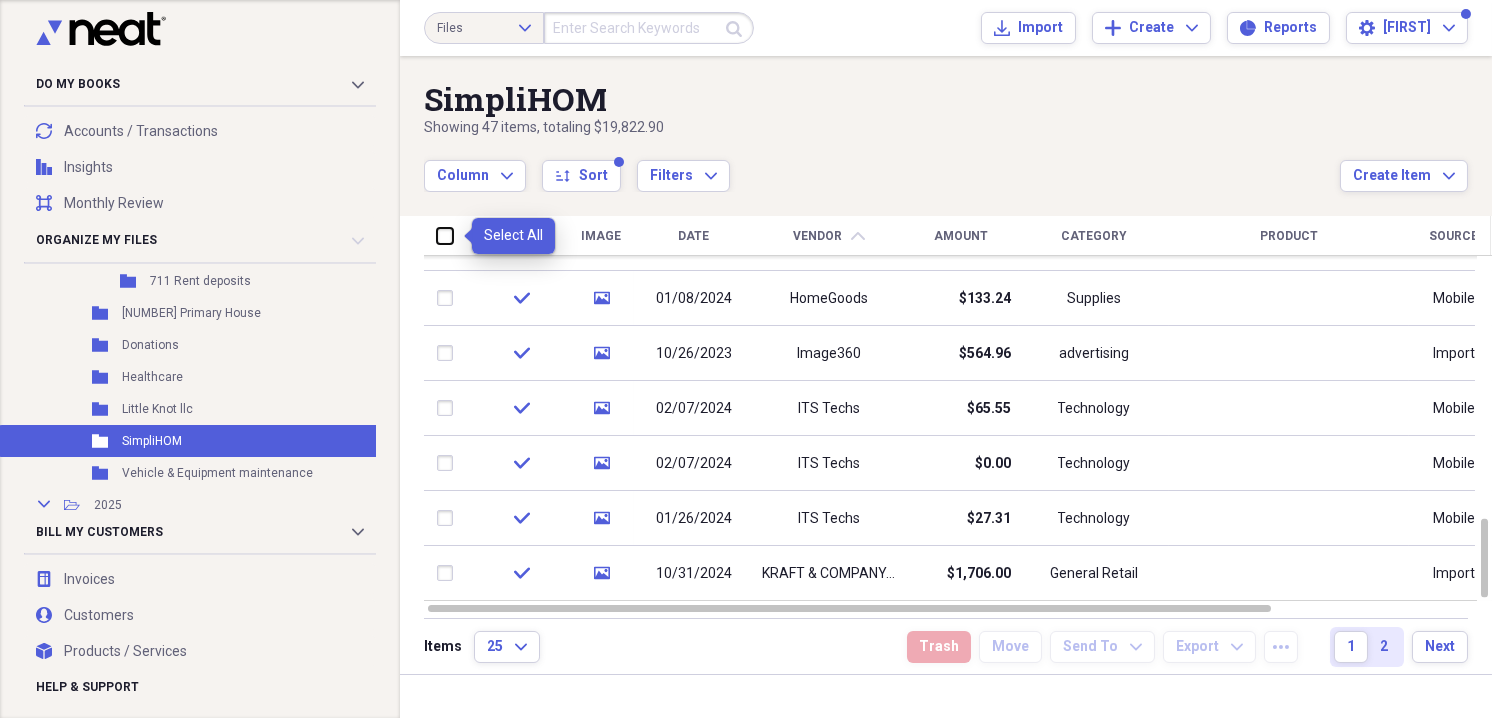 click at bounding box center (437, 235) 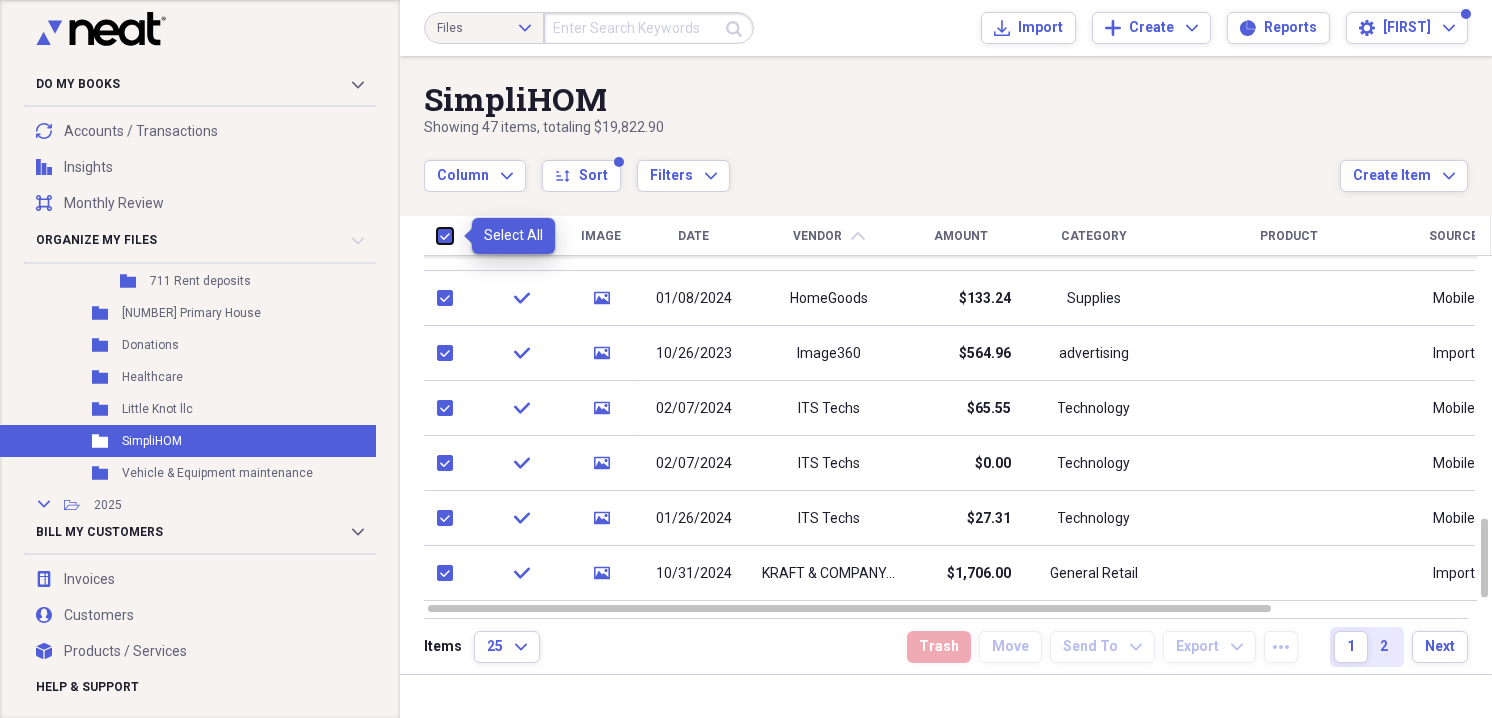 checkbox on "true" 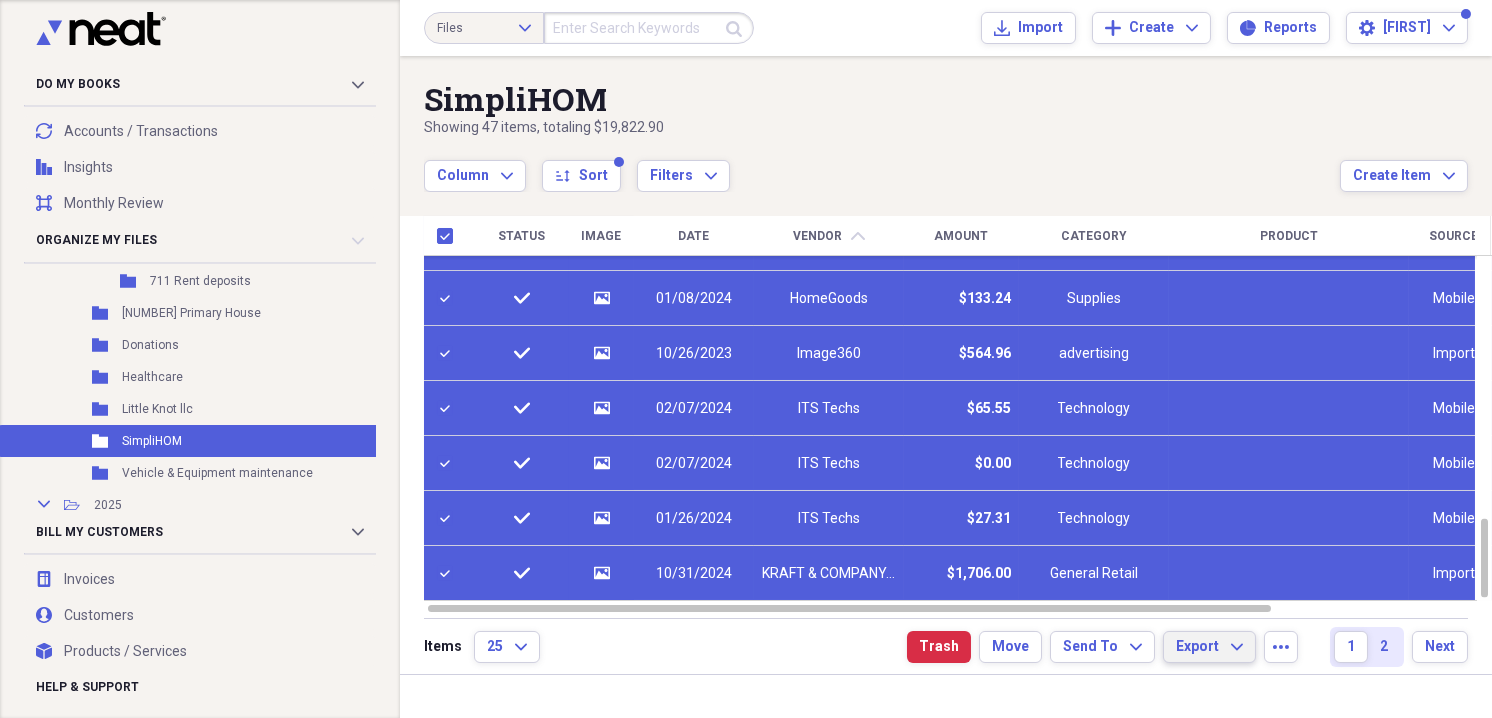 click on "Export" at bounding box center (1197, 647) 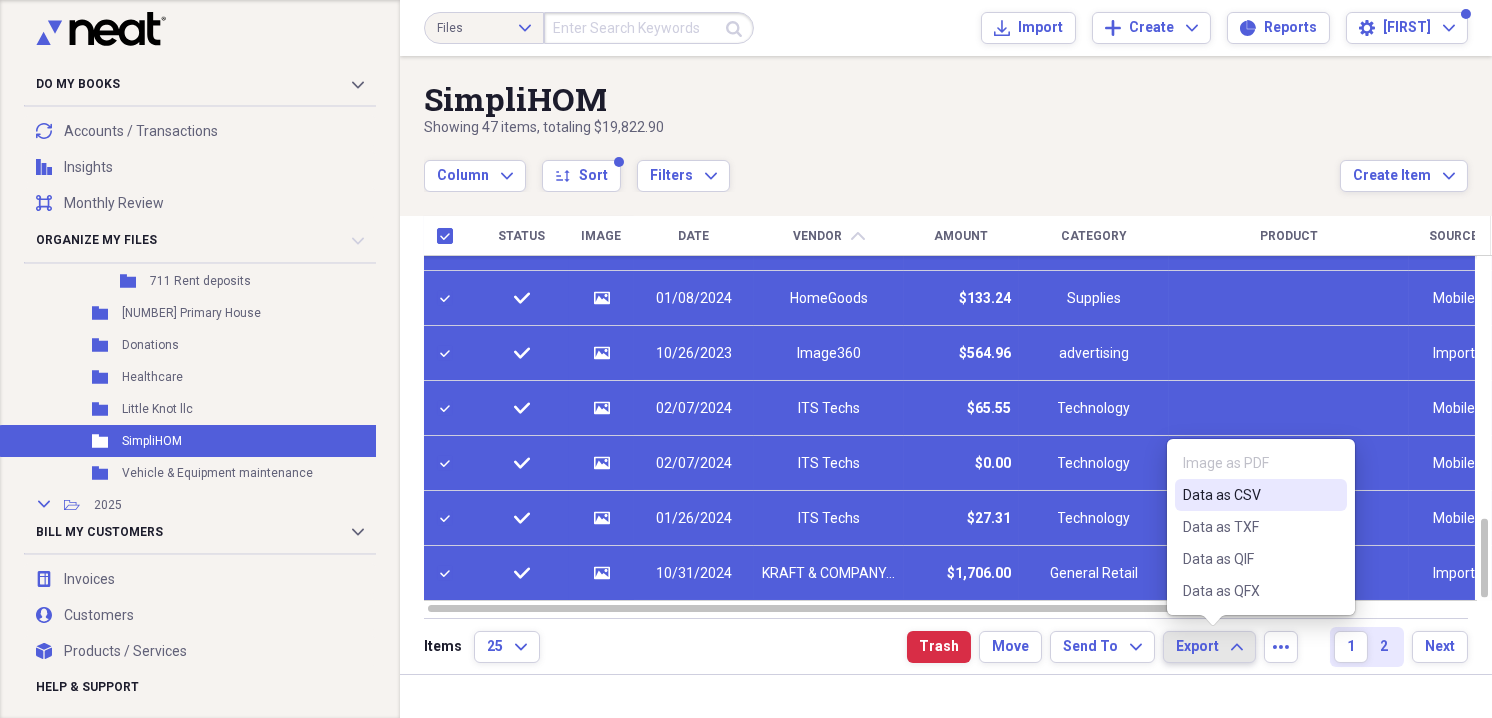 click on "Data as CSV" at bounding box center (1249, 495) 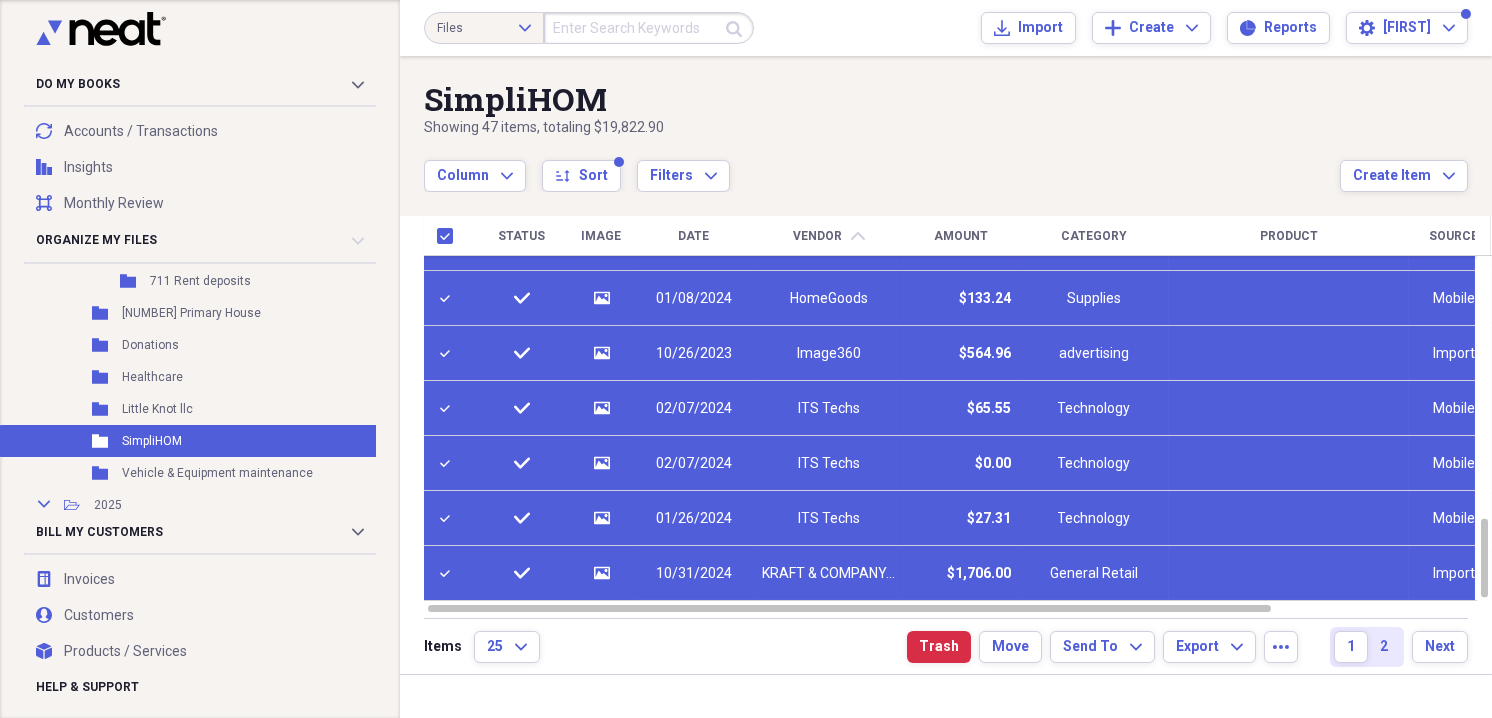 click on "Column Expand sort Sort Filters  Expand" at bounding box center (882, 165) 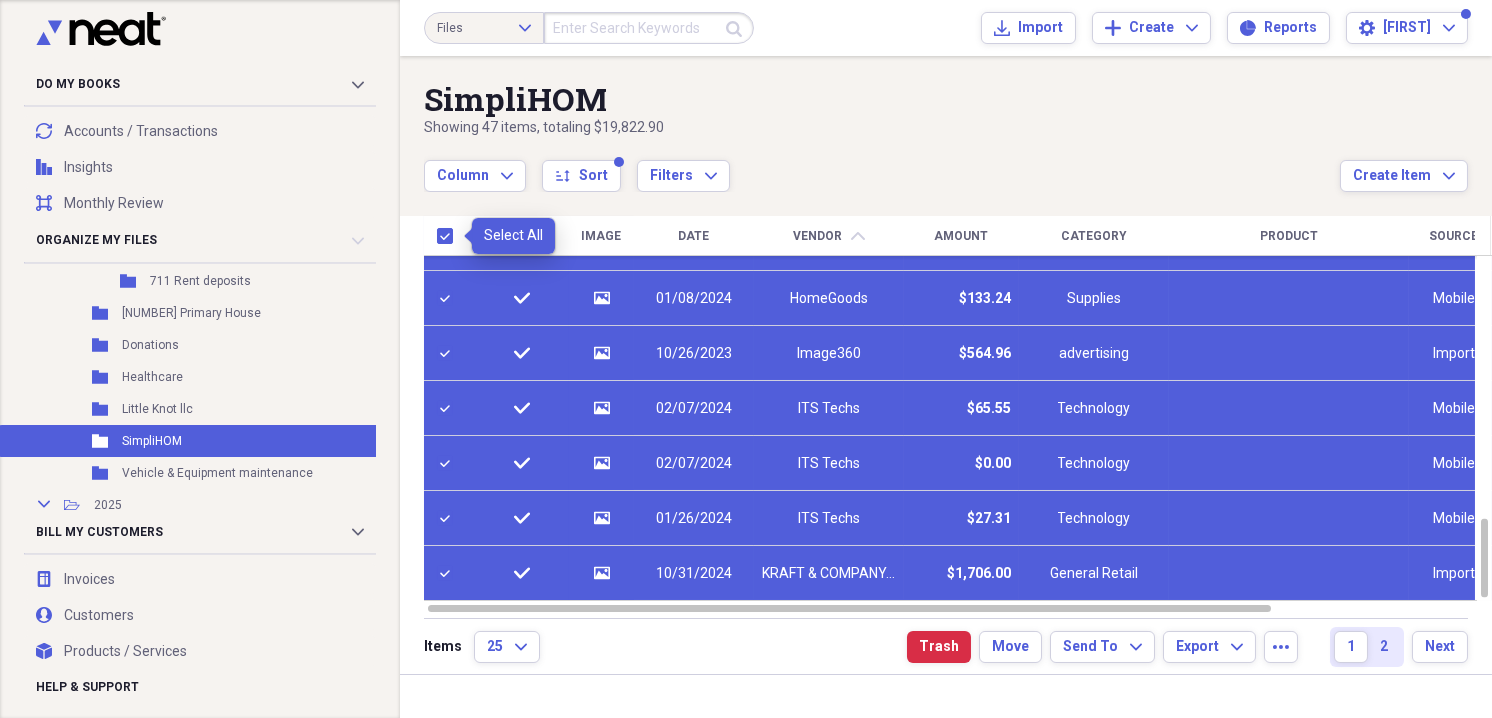 click at bounding box center [449, 236] 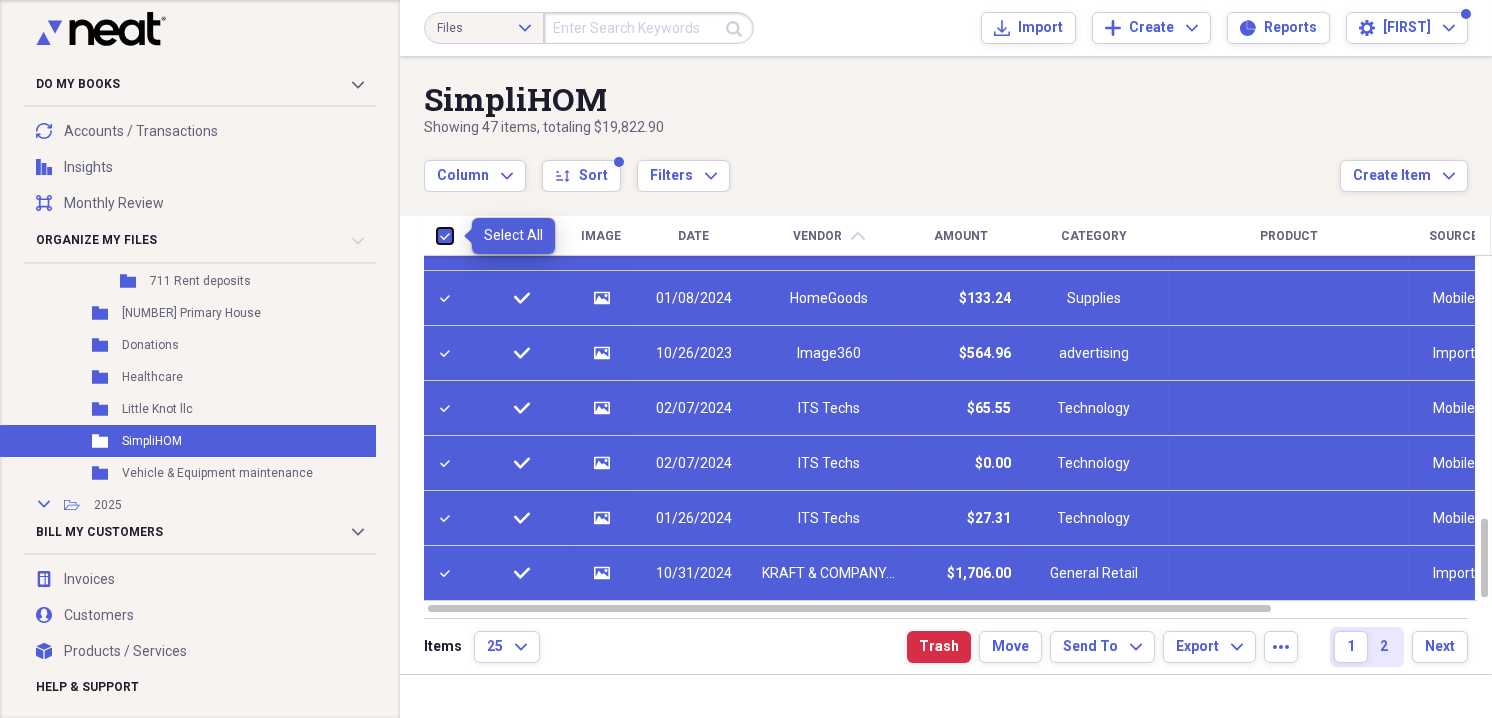 click at bounding box center [437, 235] 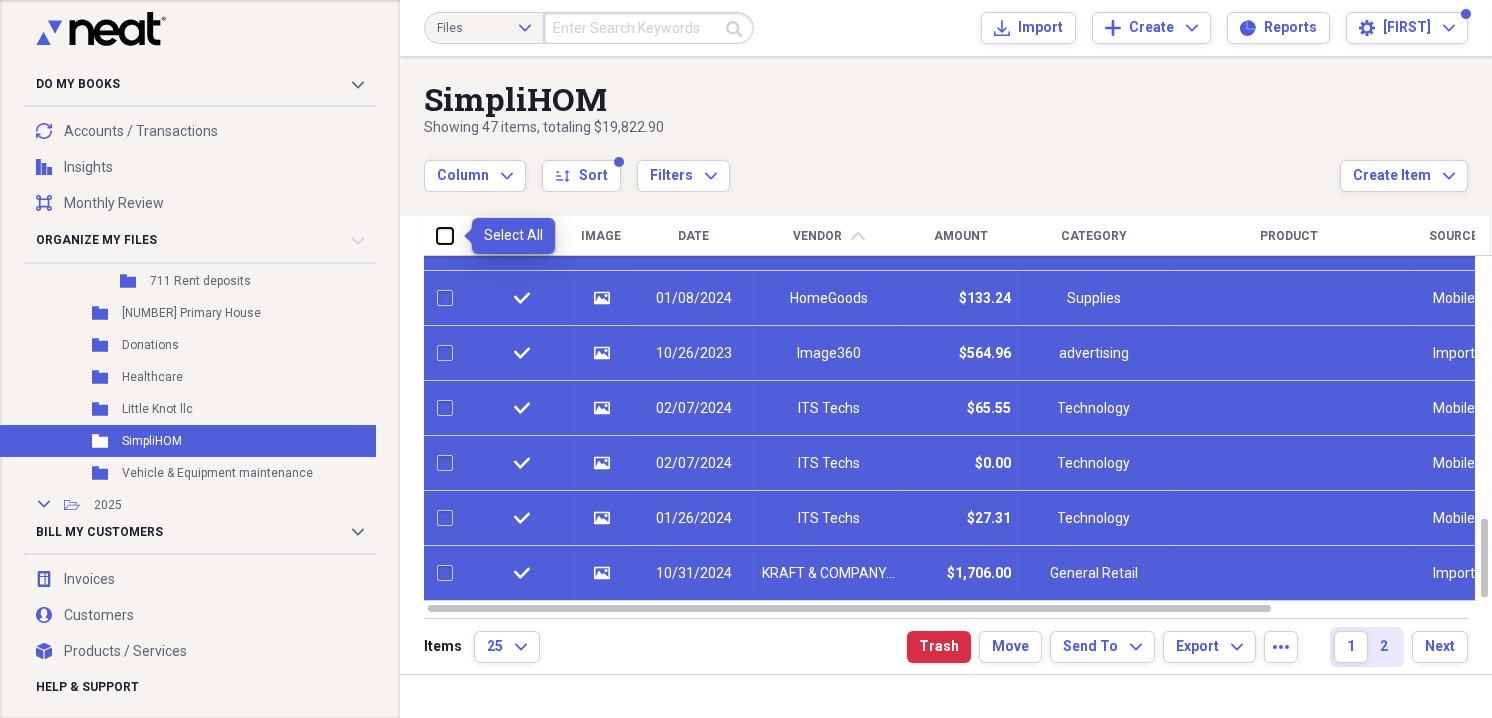 checkbox on "false" 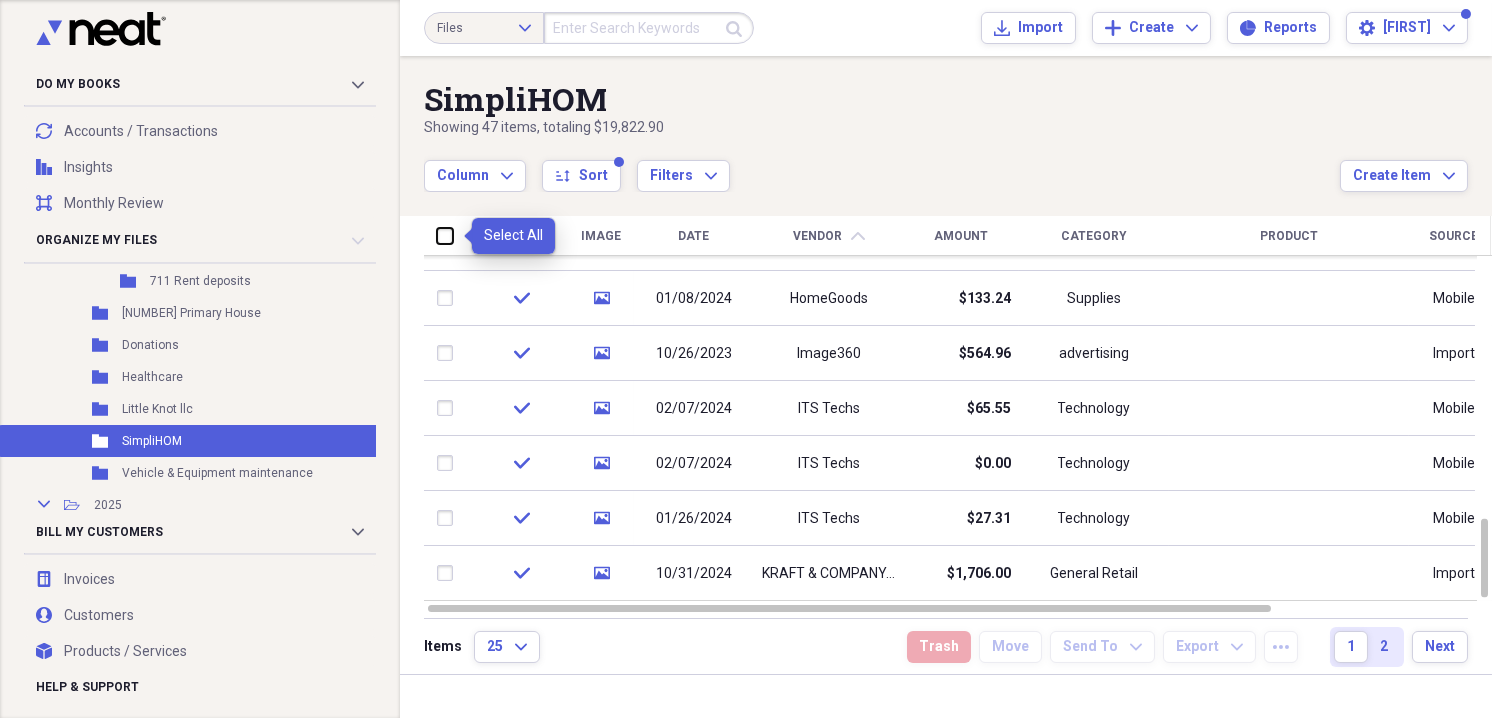 checkbox on "false" 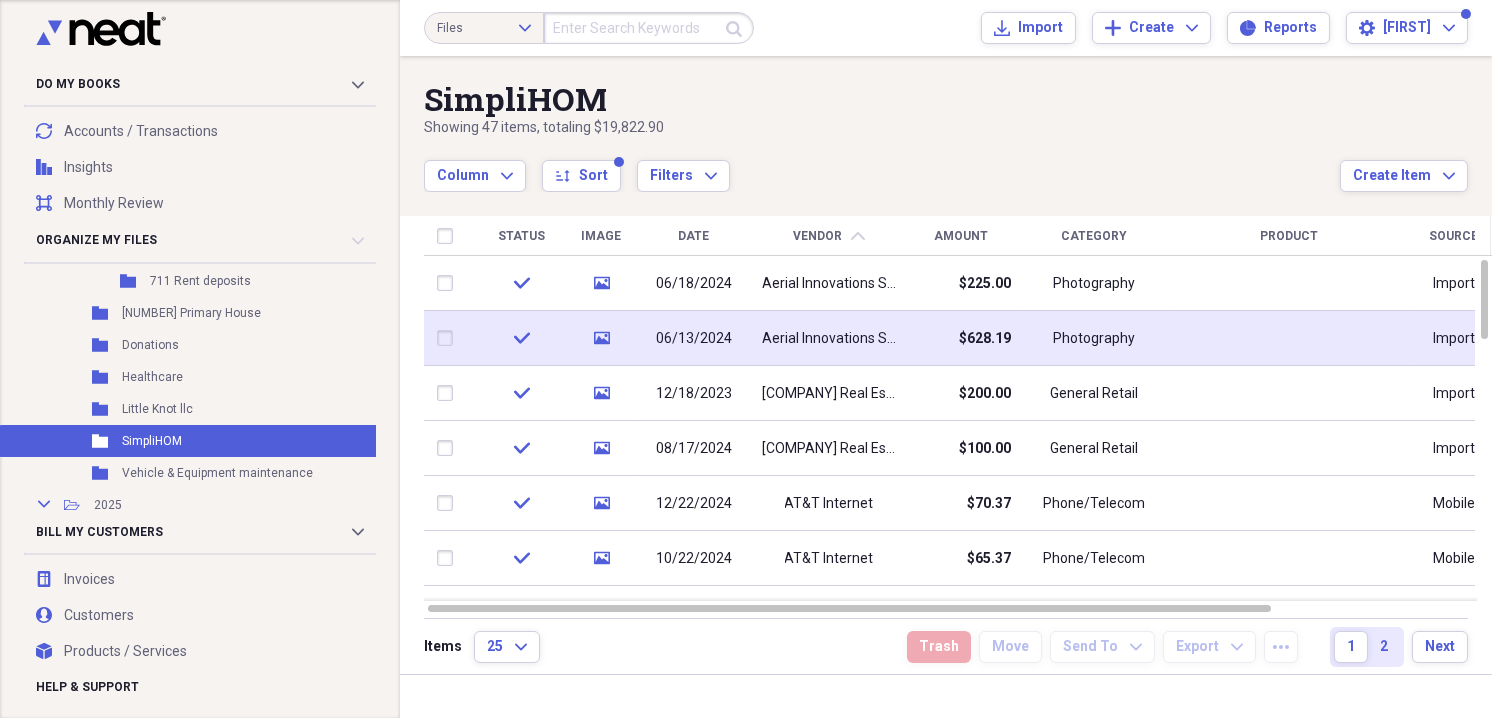 click on "media" 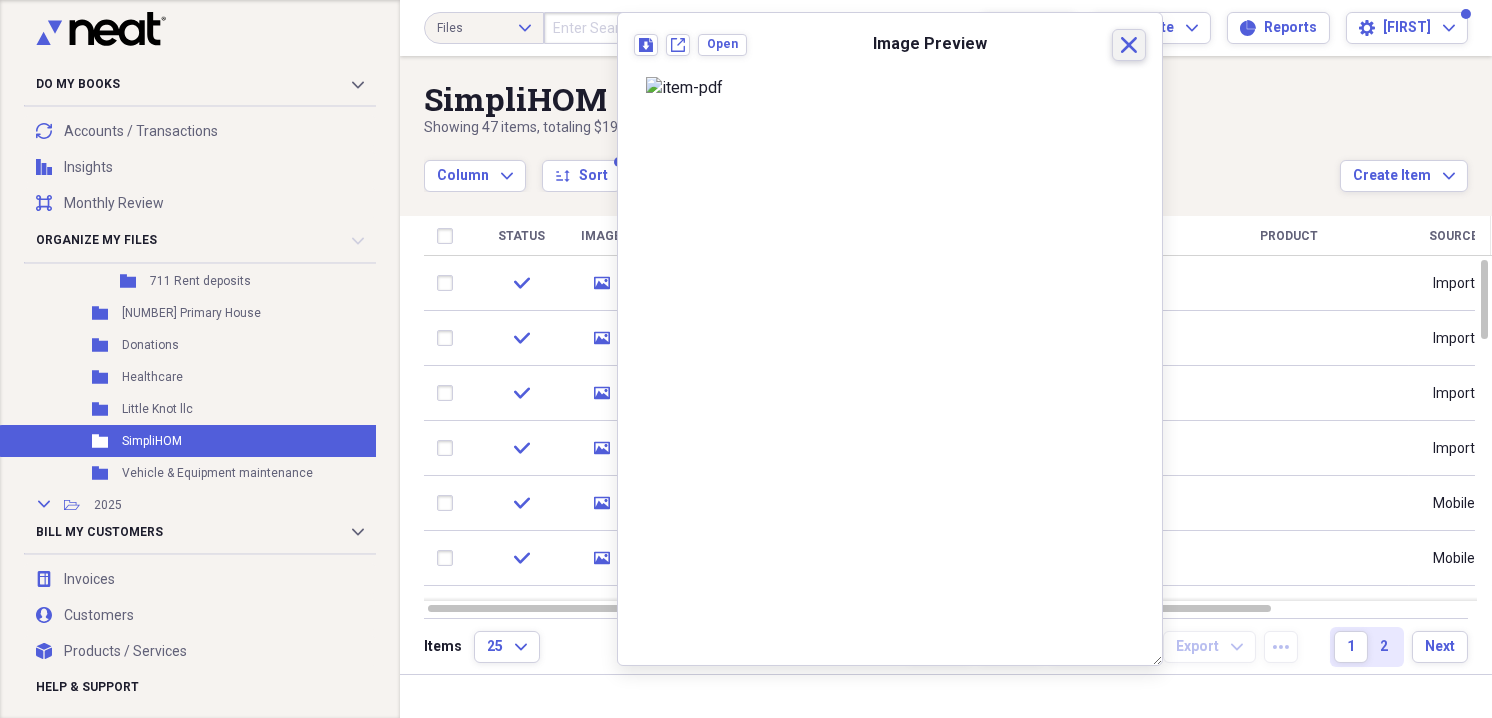 click on "Close" 